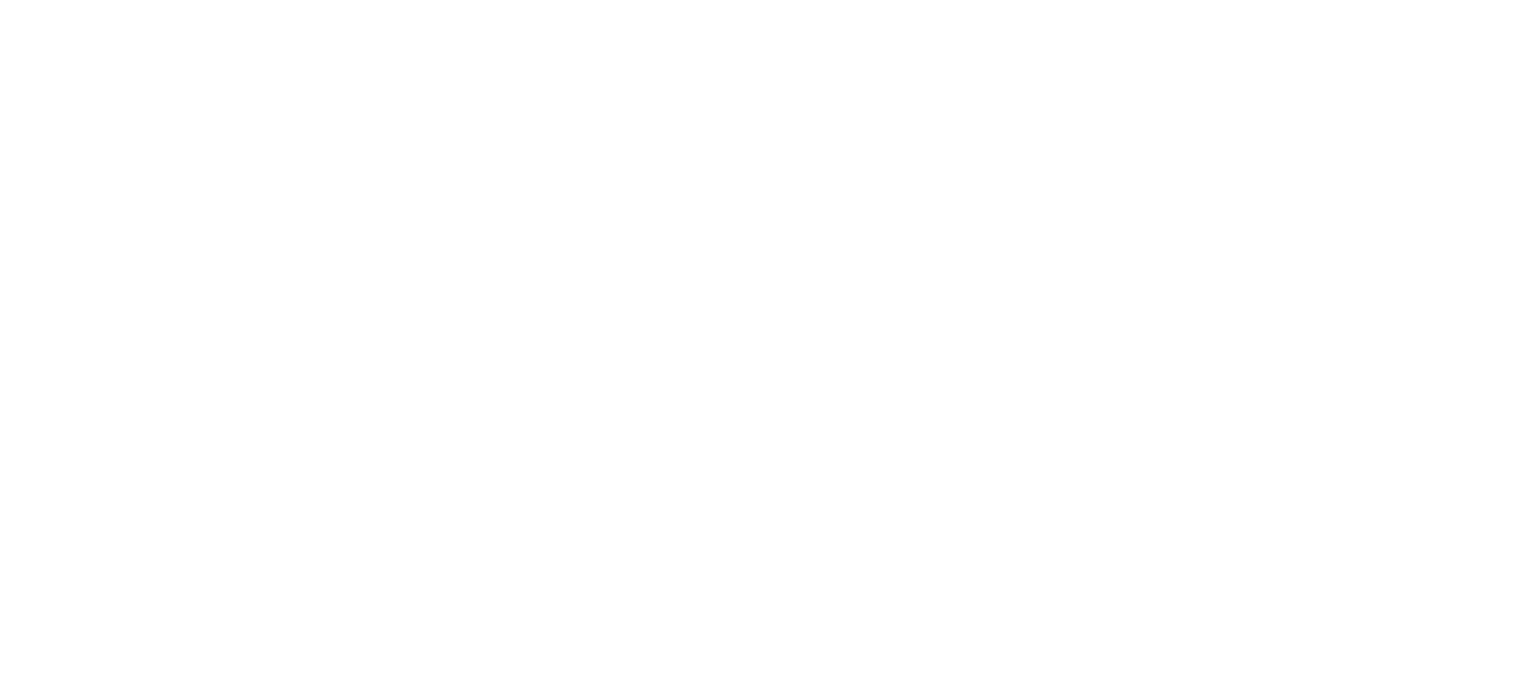 scroll, scrollTop: 0, scrollLeft: 0, axis: both 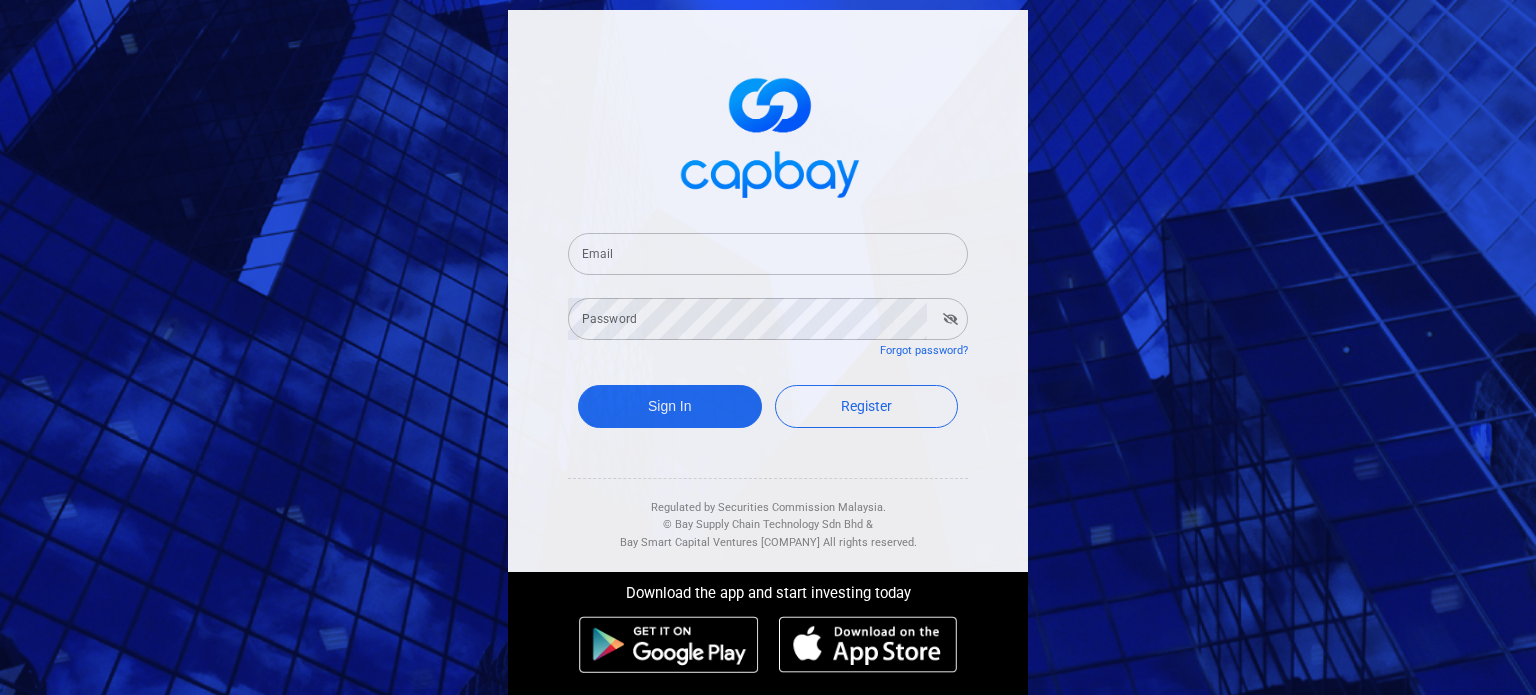 drag, startPoint x: 723, startPoint y: 245, endPoint x: 740, endPoint y: 238, distance: 18.384777 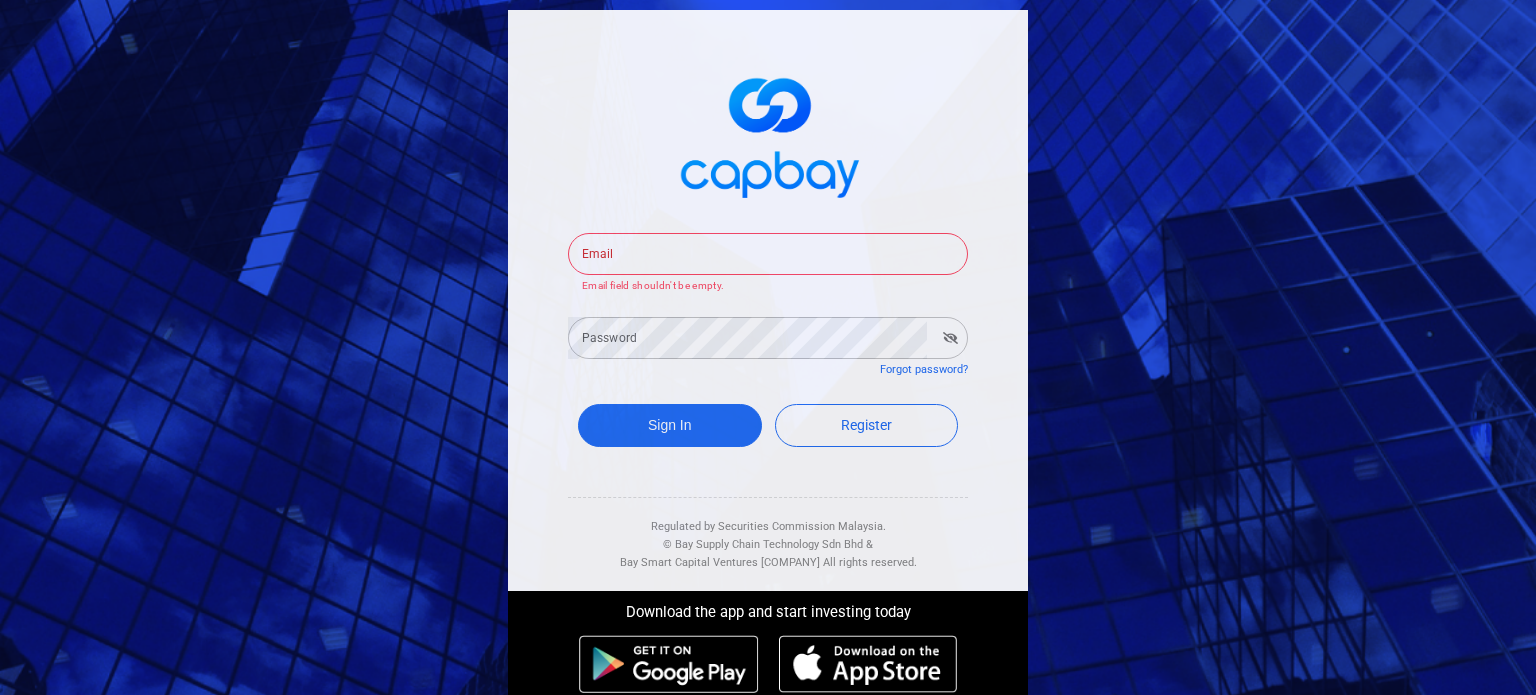 click on "Email" at bounding box center (768, 254) 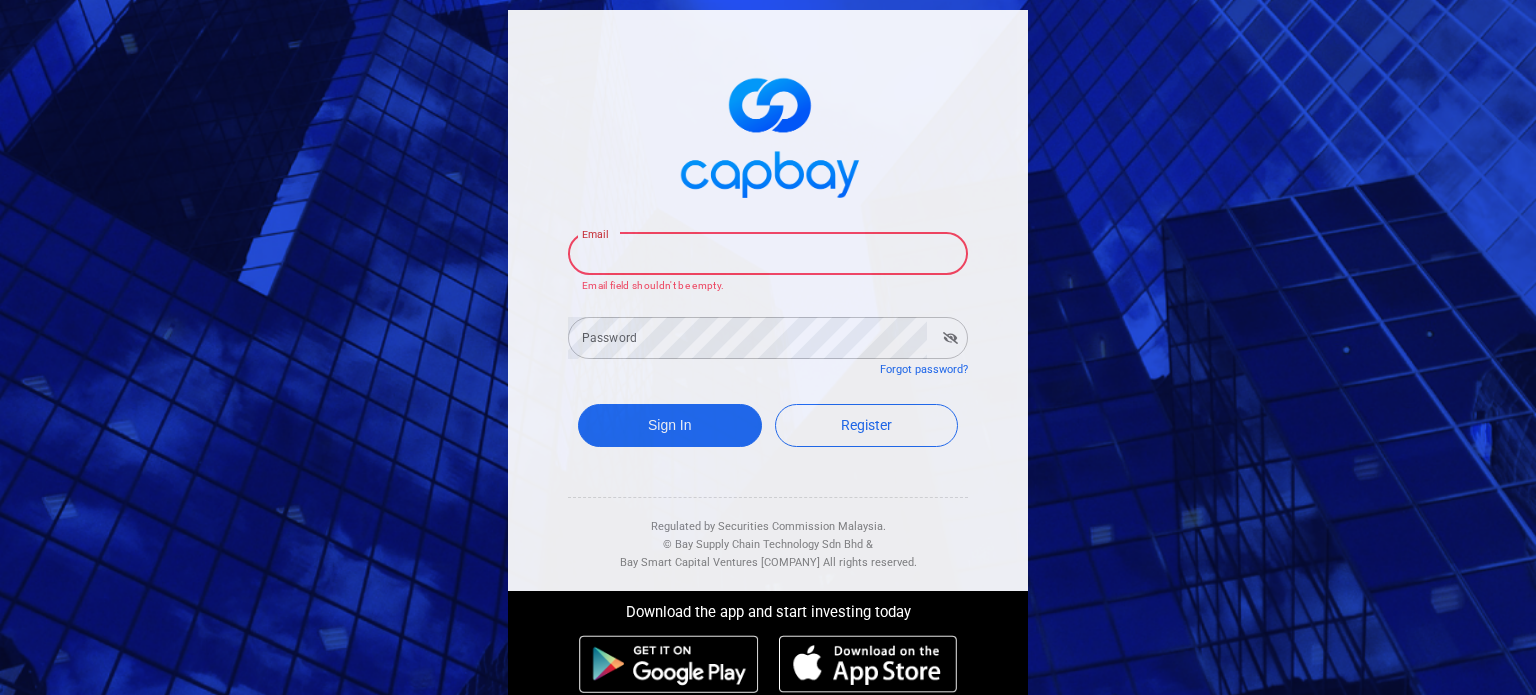 paste on "bpsbp2p@[example.com]" 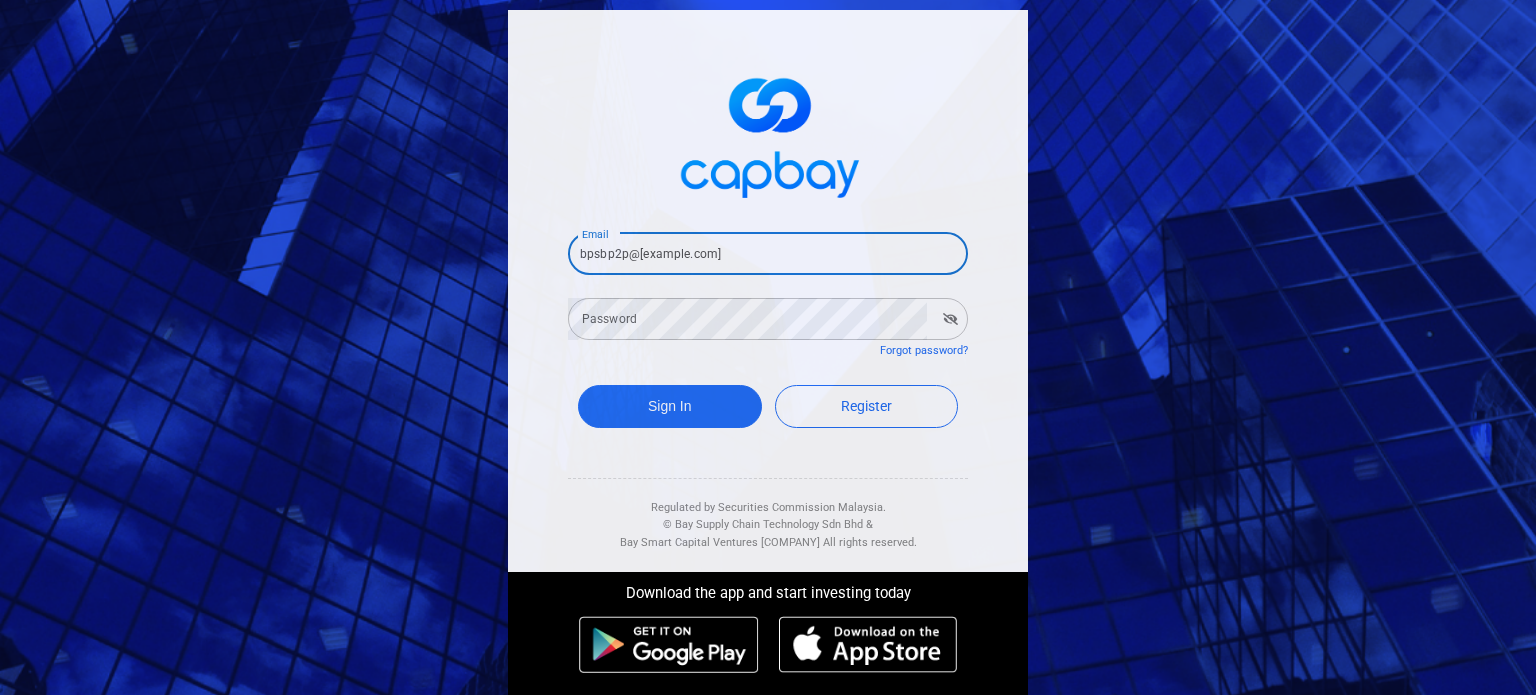 type on "bpsbp2p@[example.com]" 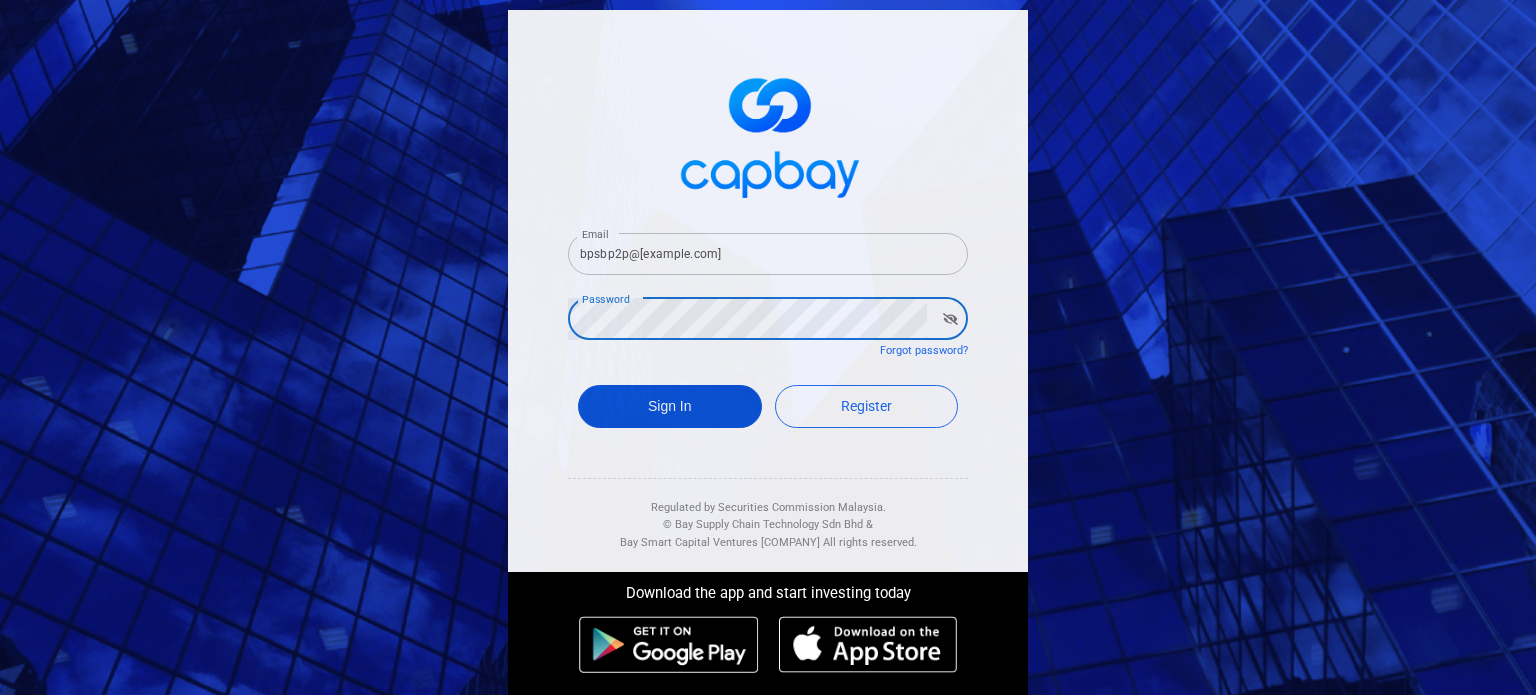 click on "Sign In" at bounding box center [670, 406] 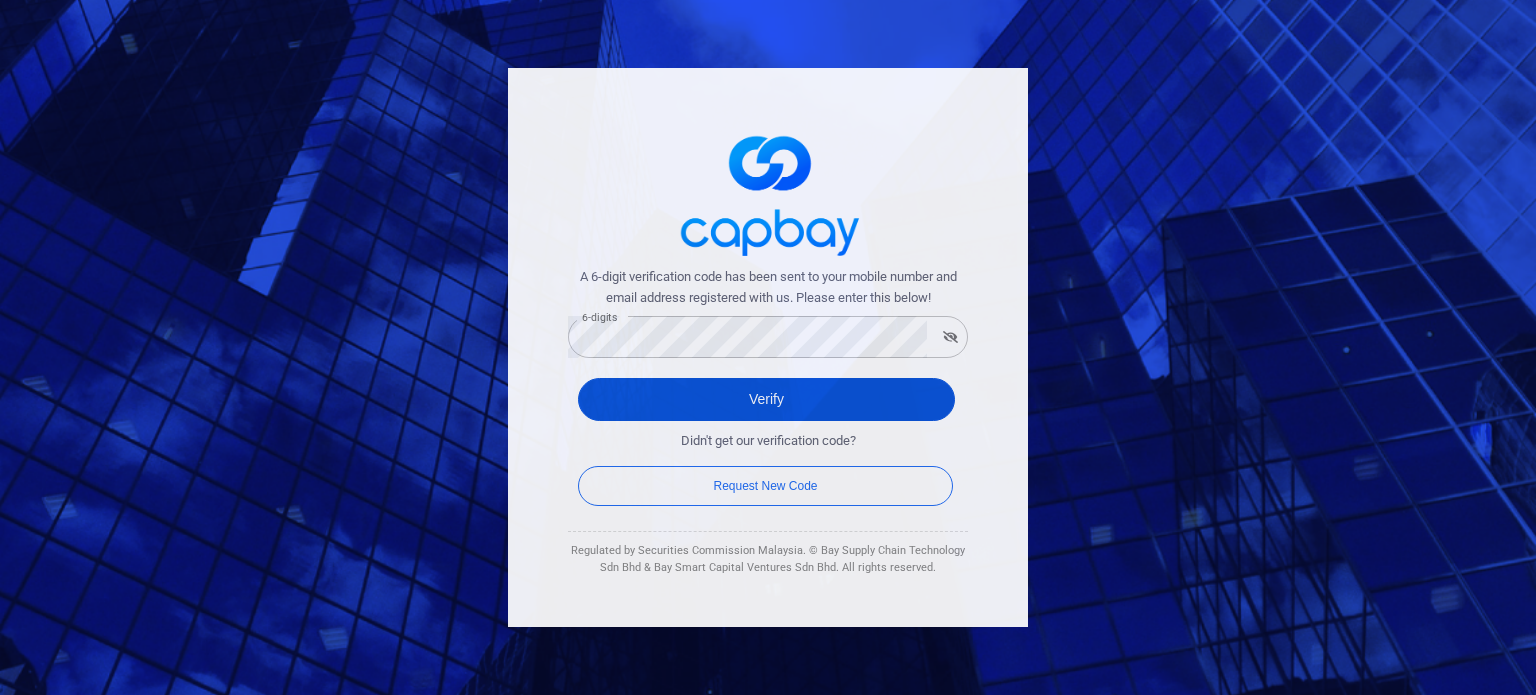 click on "Verify" at bounding box center (766, 399) 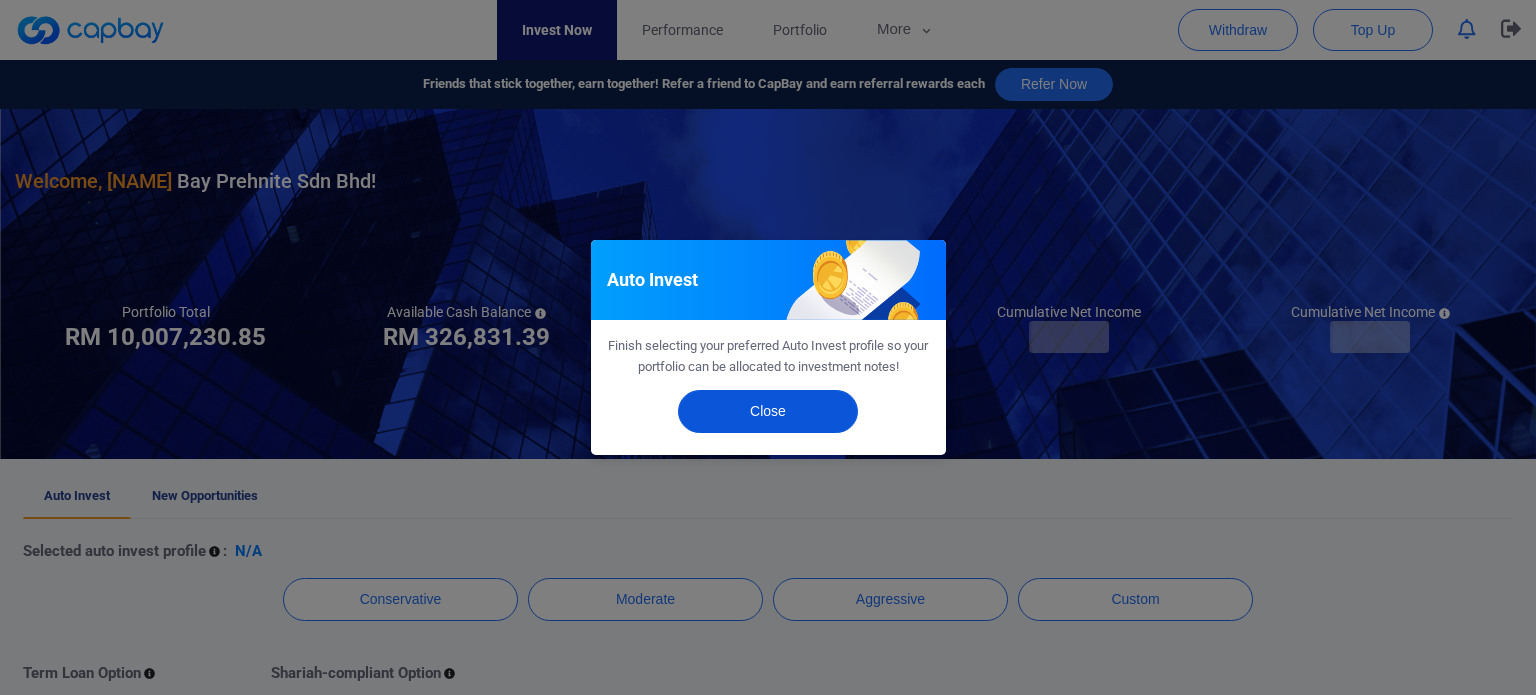 click on "Close" at bounding box center (768, 411) 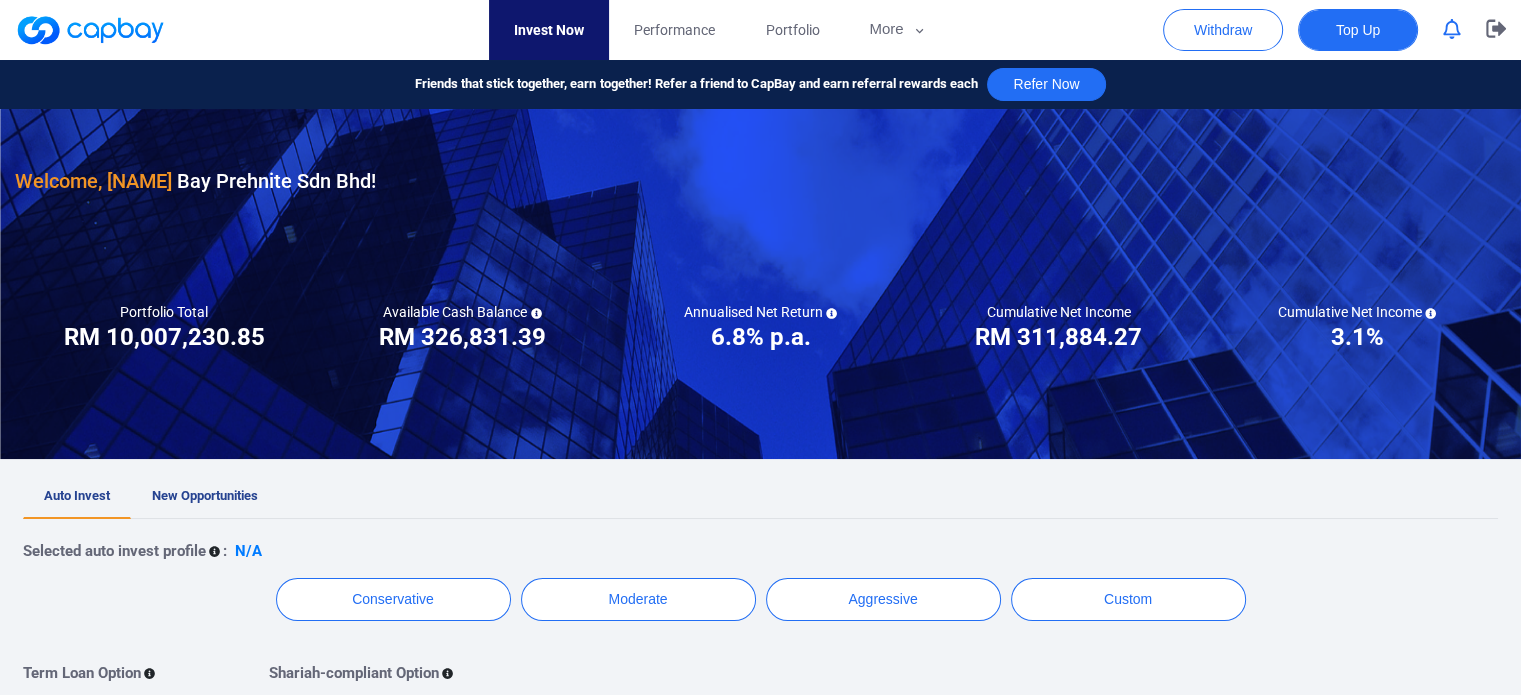 click on "Top Up" at bounding box center [1358, 30] 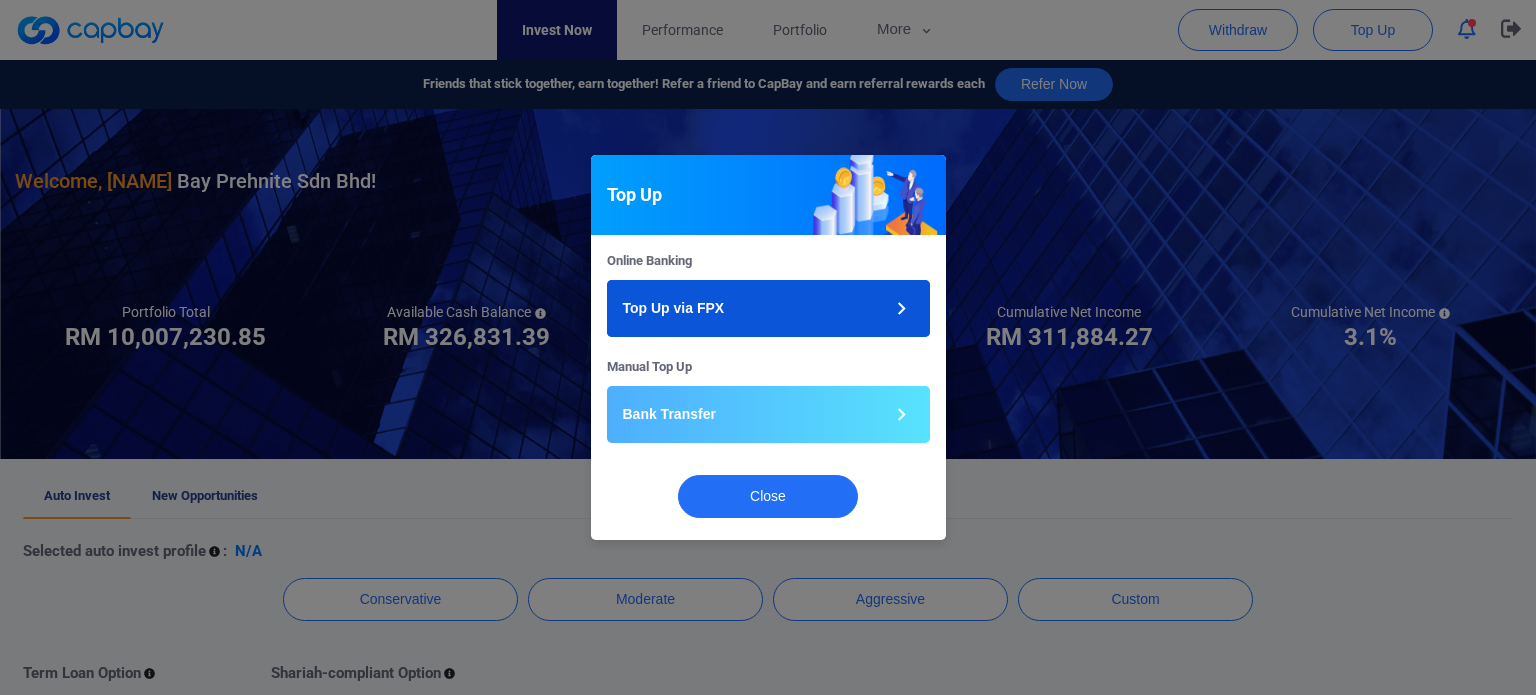 click on "Top Up via FPX" at bounding box center (768, 308) 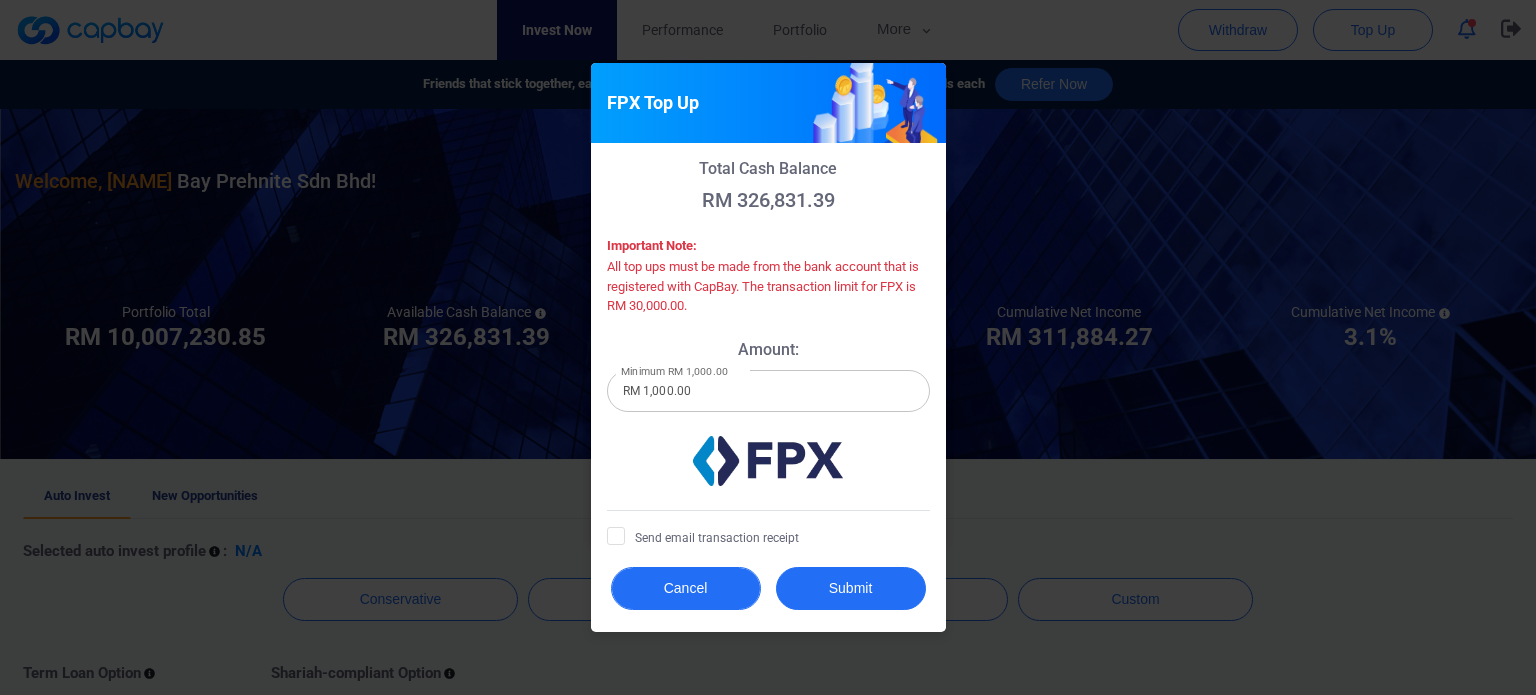click on "Cancel" at bounding box center (686, 588) 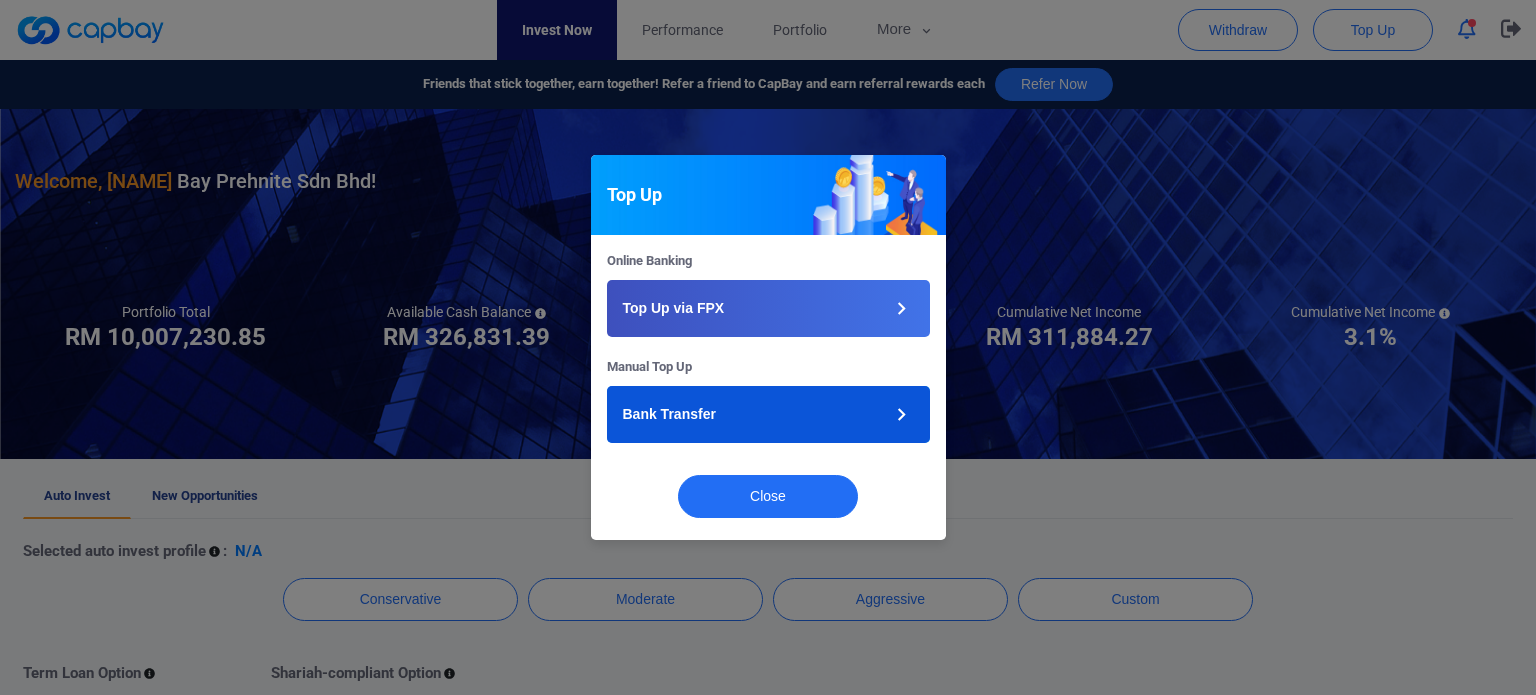 click on "Bank Transfer" at bounding box center [768, 414] 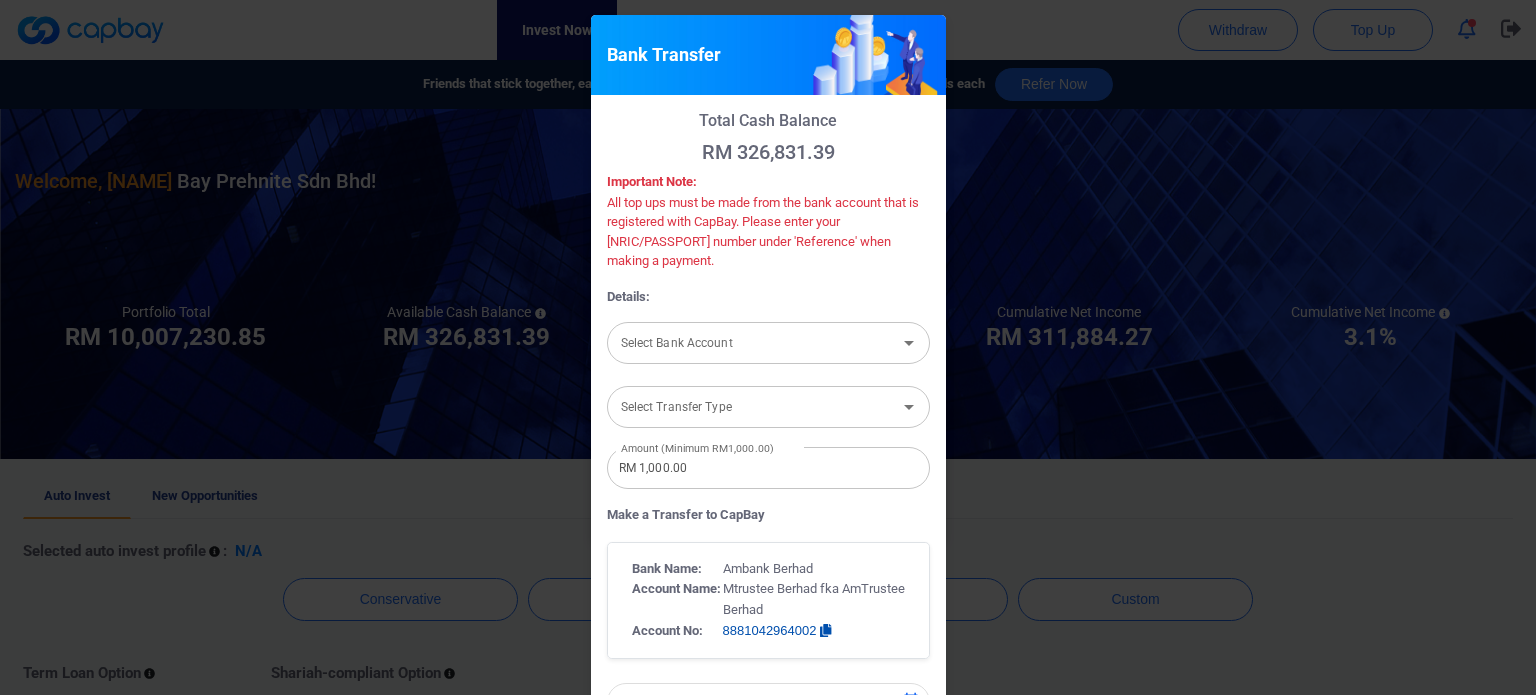 click on "Select Bank Account" at bounding box center (752, 342) 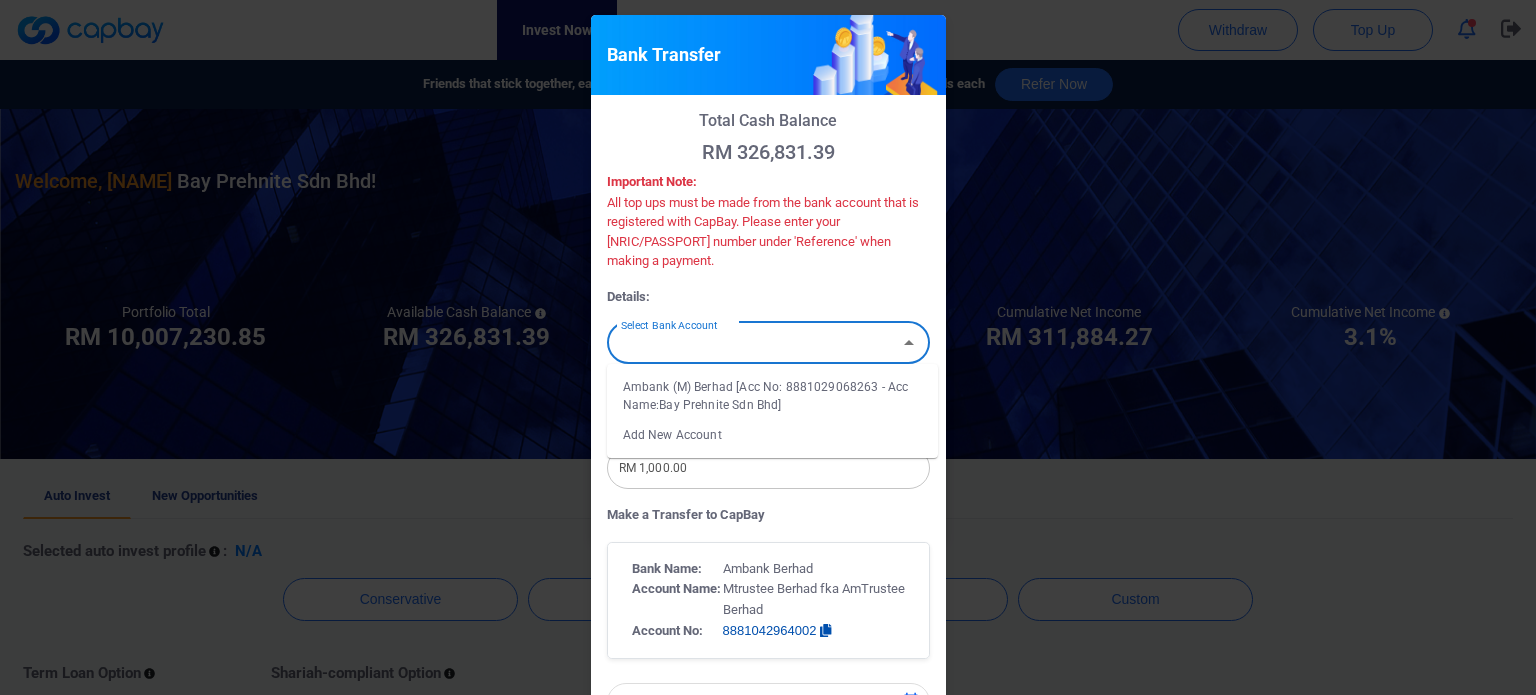 click on "Ambank (M) Berhad [Acc No: 8881029068263 - Acc Name:Bay Prehnite Sdn Bhd]" at bounding box center [772, 396] 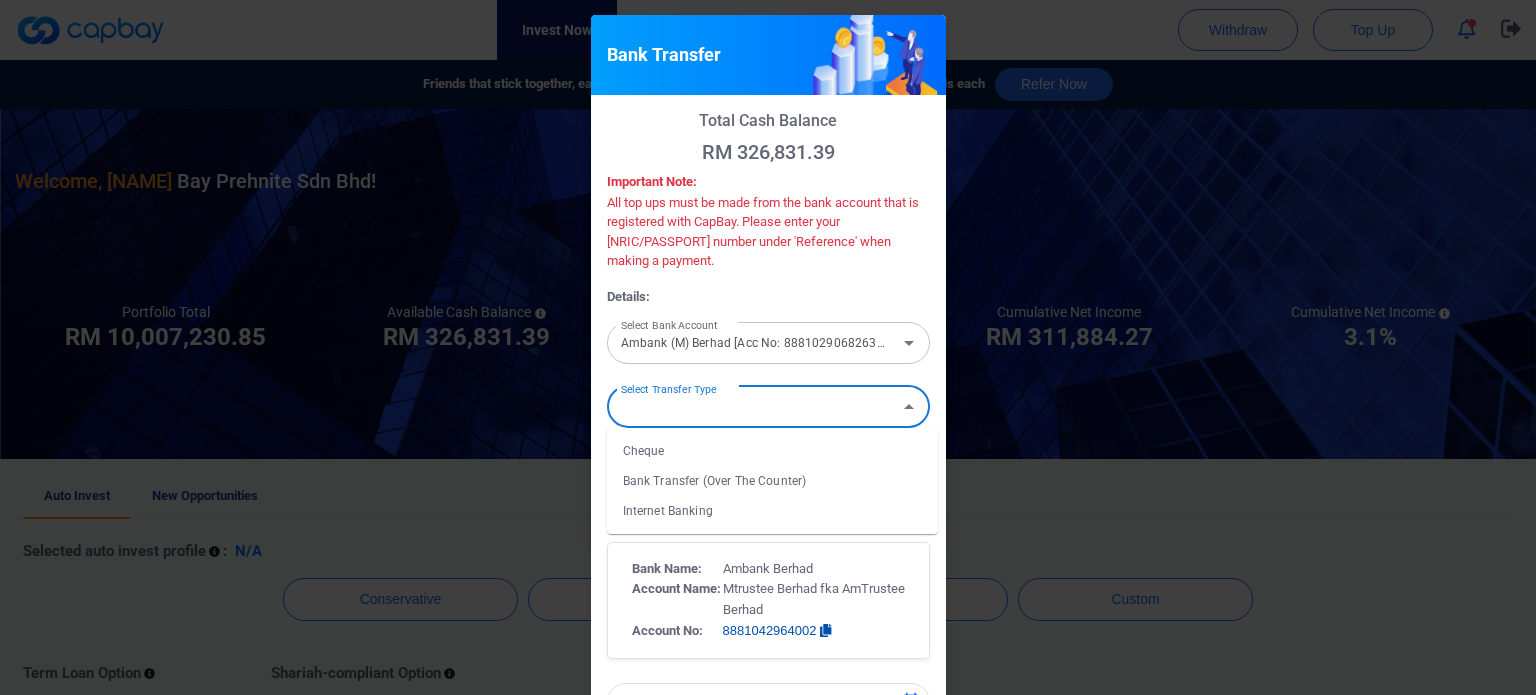 click on "Select Transfer Type" at bounding box center [752, 406] 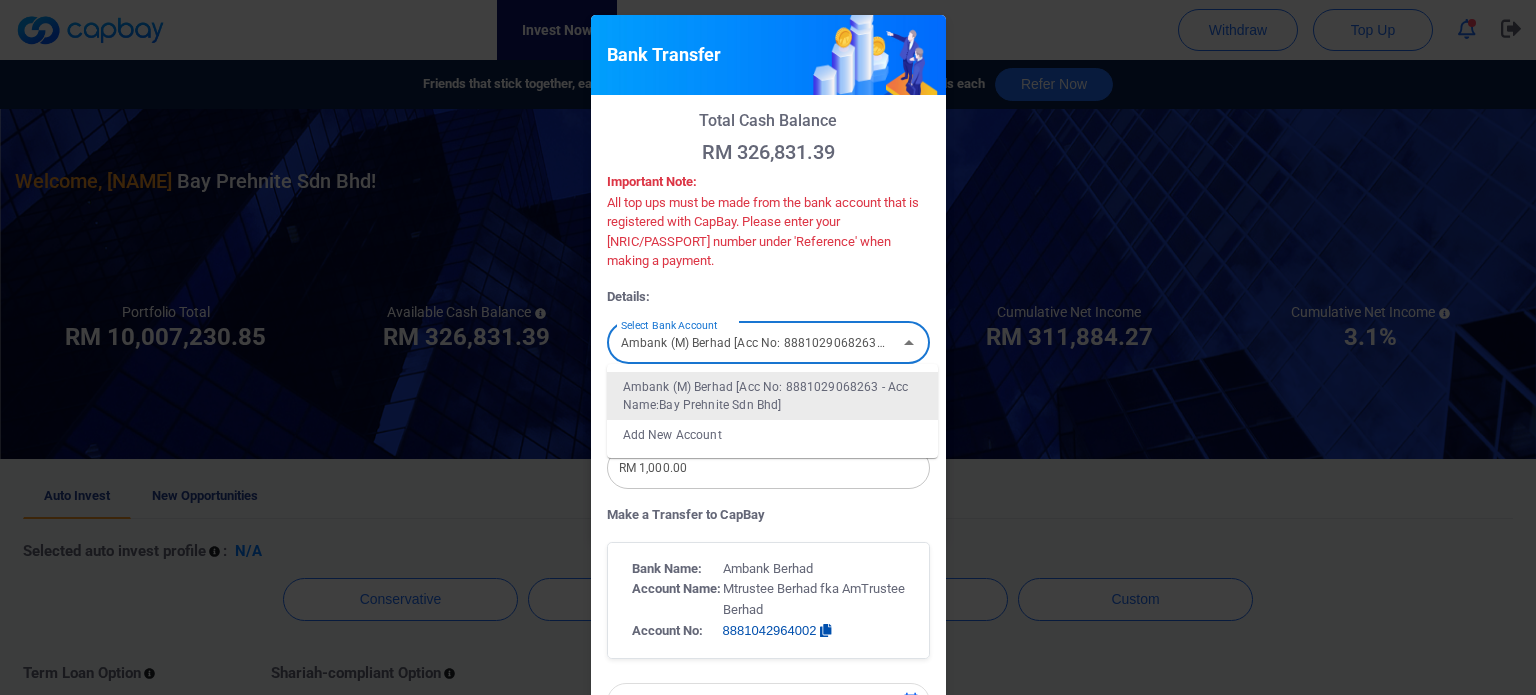 click on "Ambank (M) Berhad [Acc No: 8881029068263 - Acc Name:Bay Prehnite Sdn Bhd]" at bounding box center (752, 342) 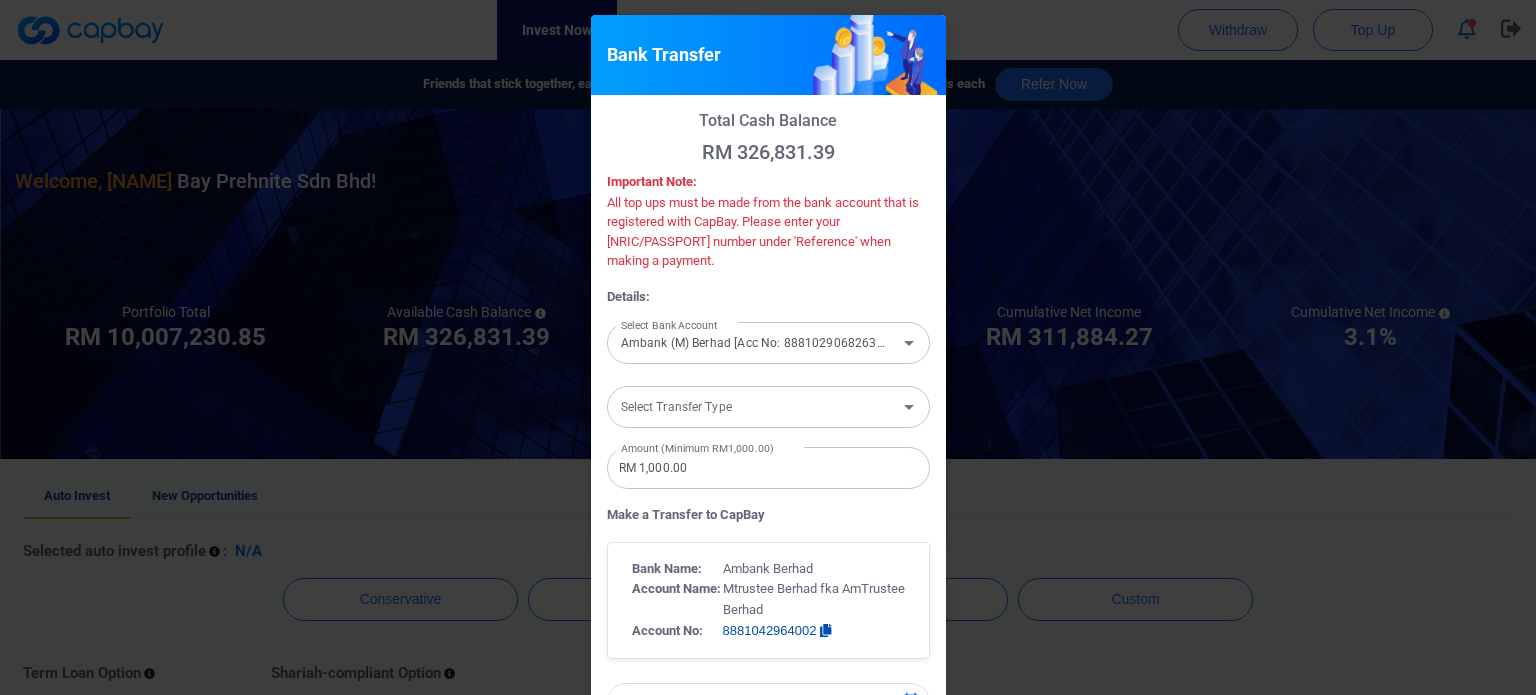 click on "Details:" at bounding box center (768, 297) 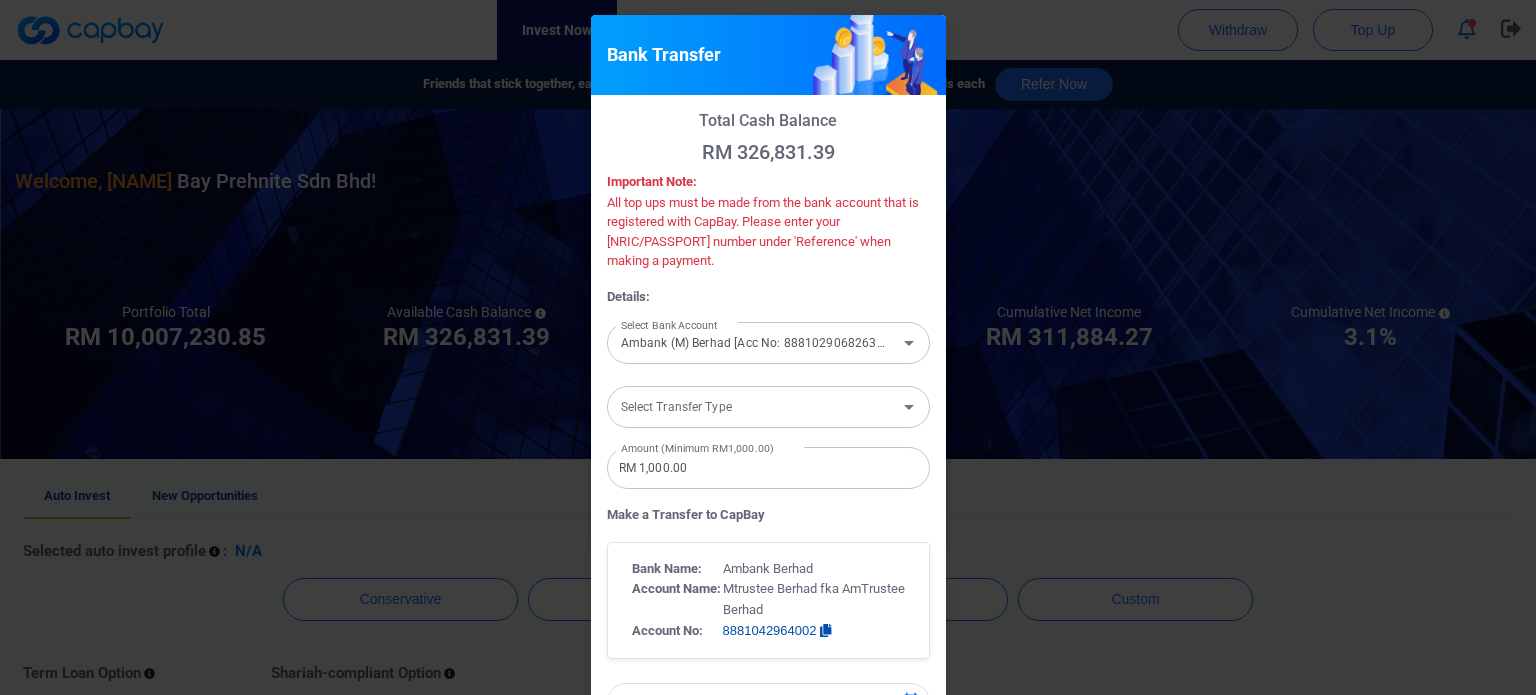 click on "Ambank (M) Berhad [Acc No: 8881029068263 - Acc Name:Bay Prehnite Sdn Bhd]" at bounding box center (752, 342) 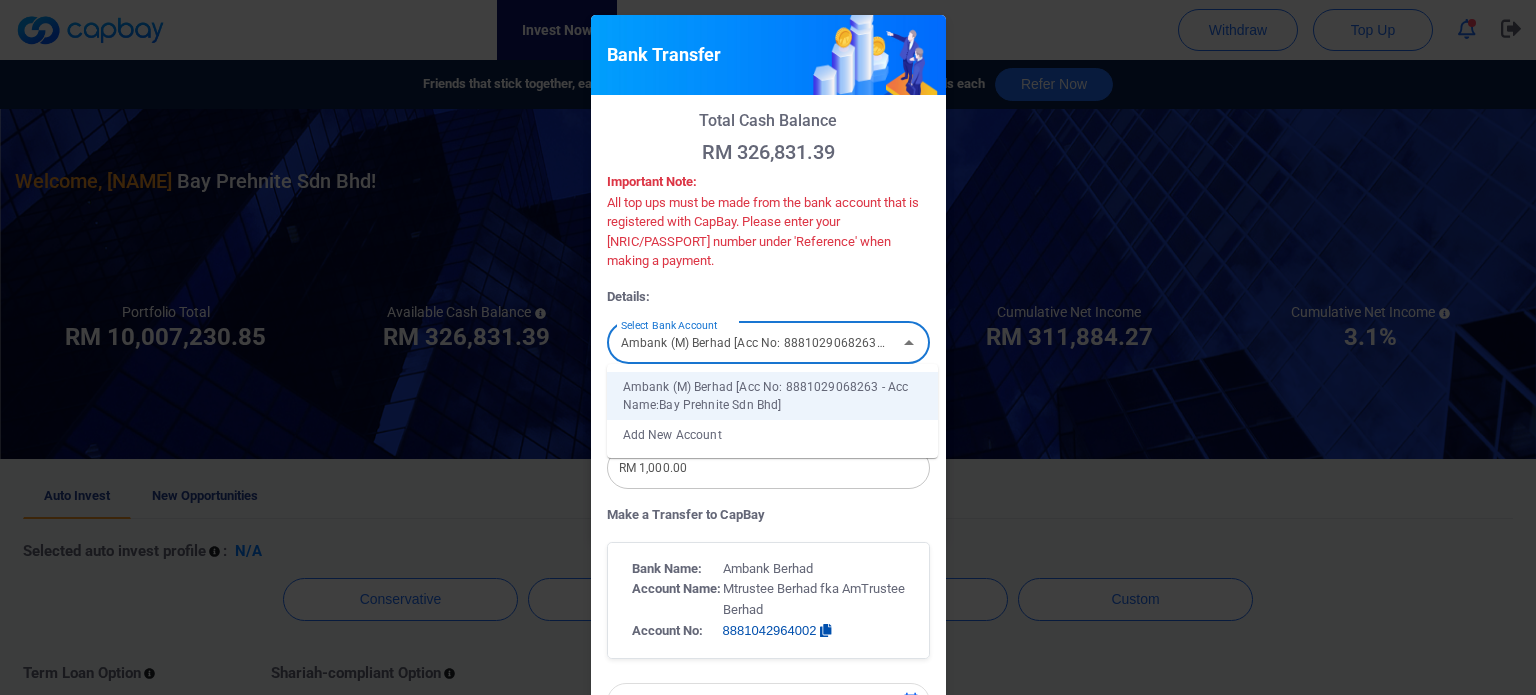 click on "Add New Account" at bounding box center [772, 435] 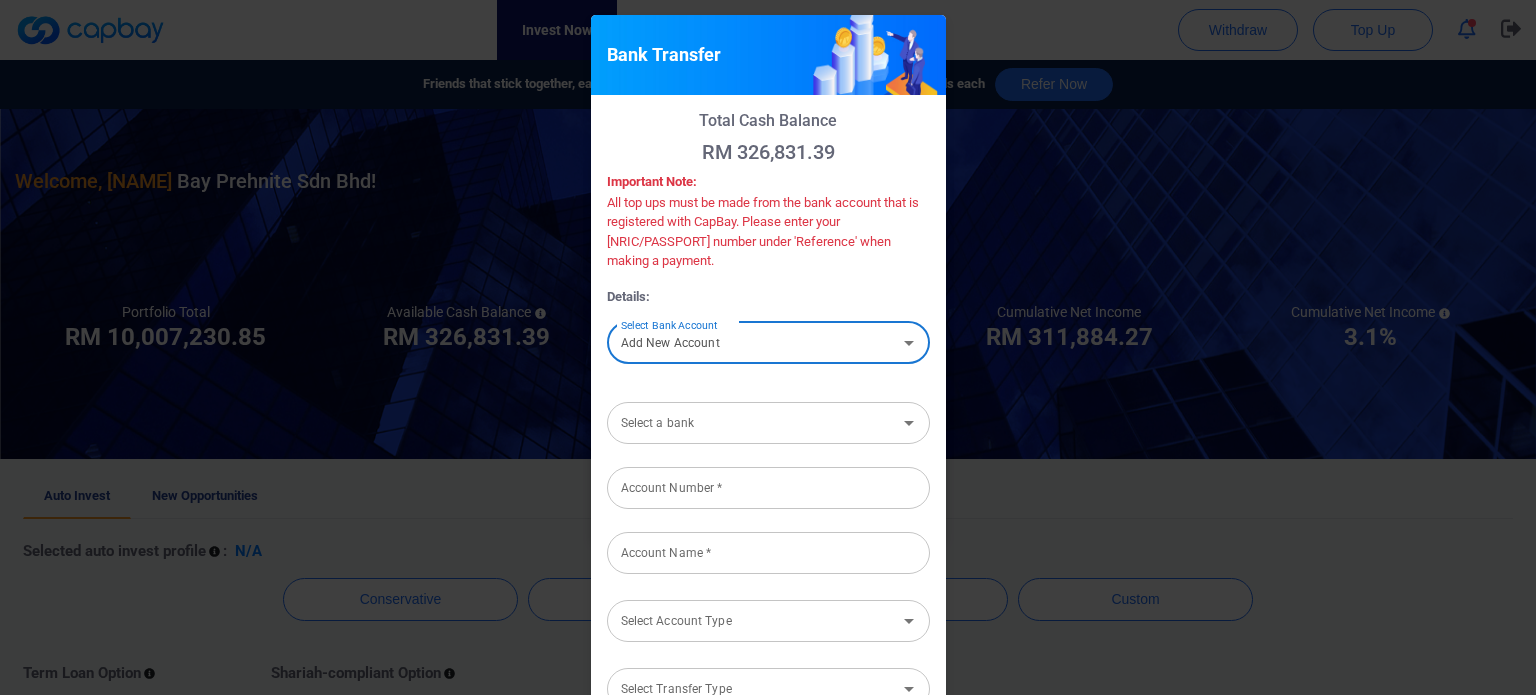 click on "Select a bank" at bounding box center [752, 422] 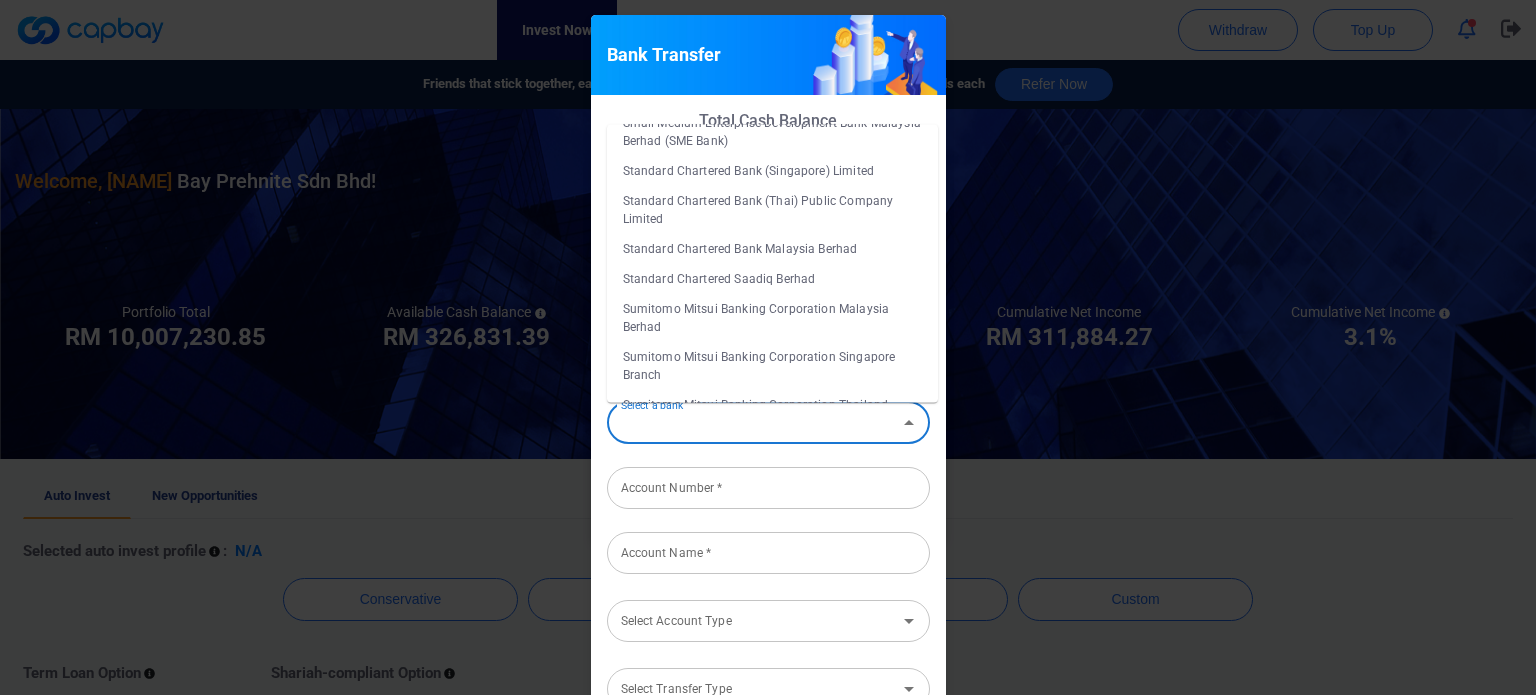 scroll, scrollTop: 2812, scrollLeft: 0, axis: vertical 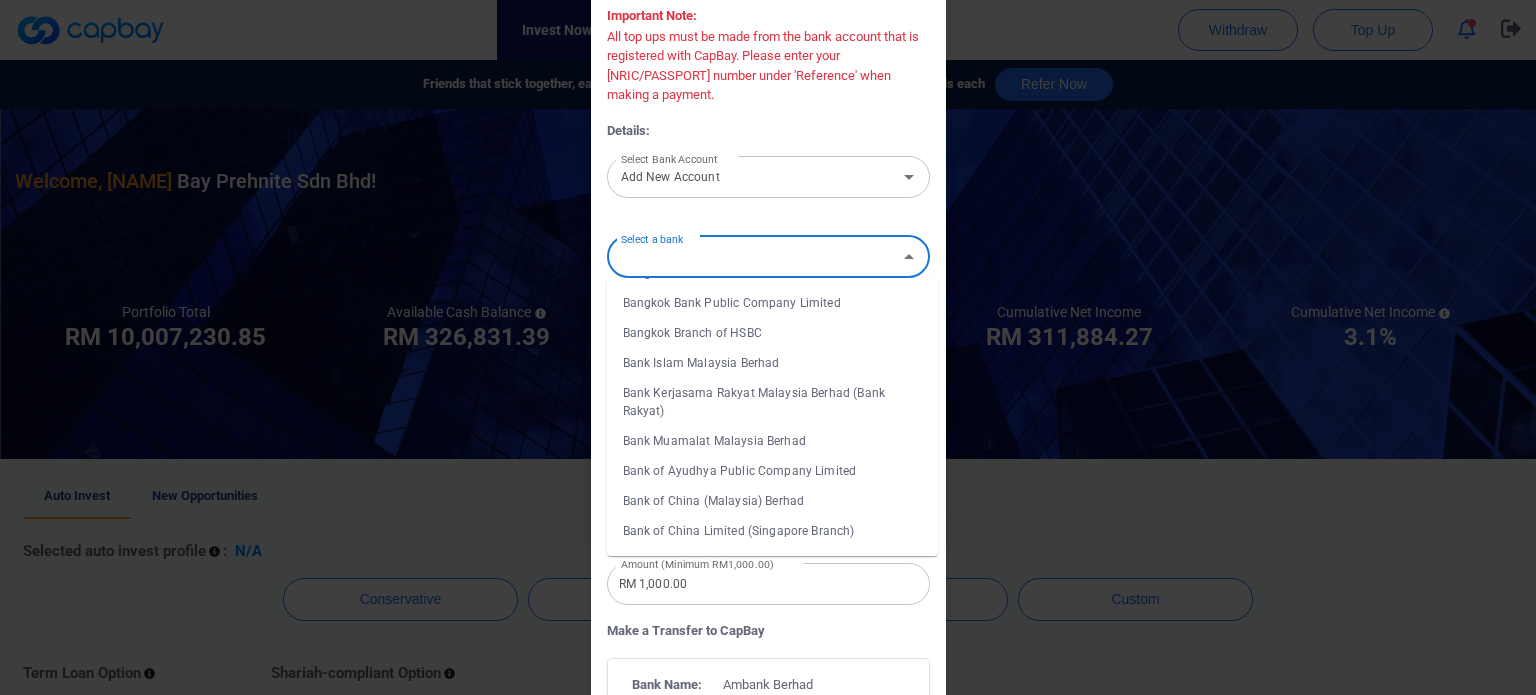 click on "Bank Islam Malaysia Berhad" at bounding box center (772, 363) 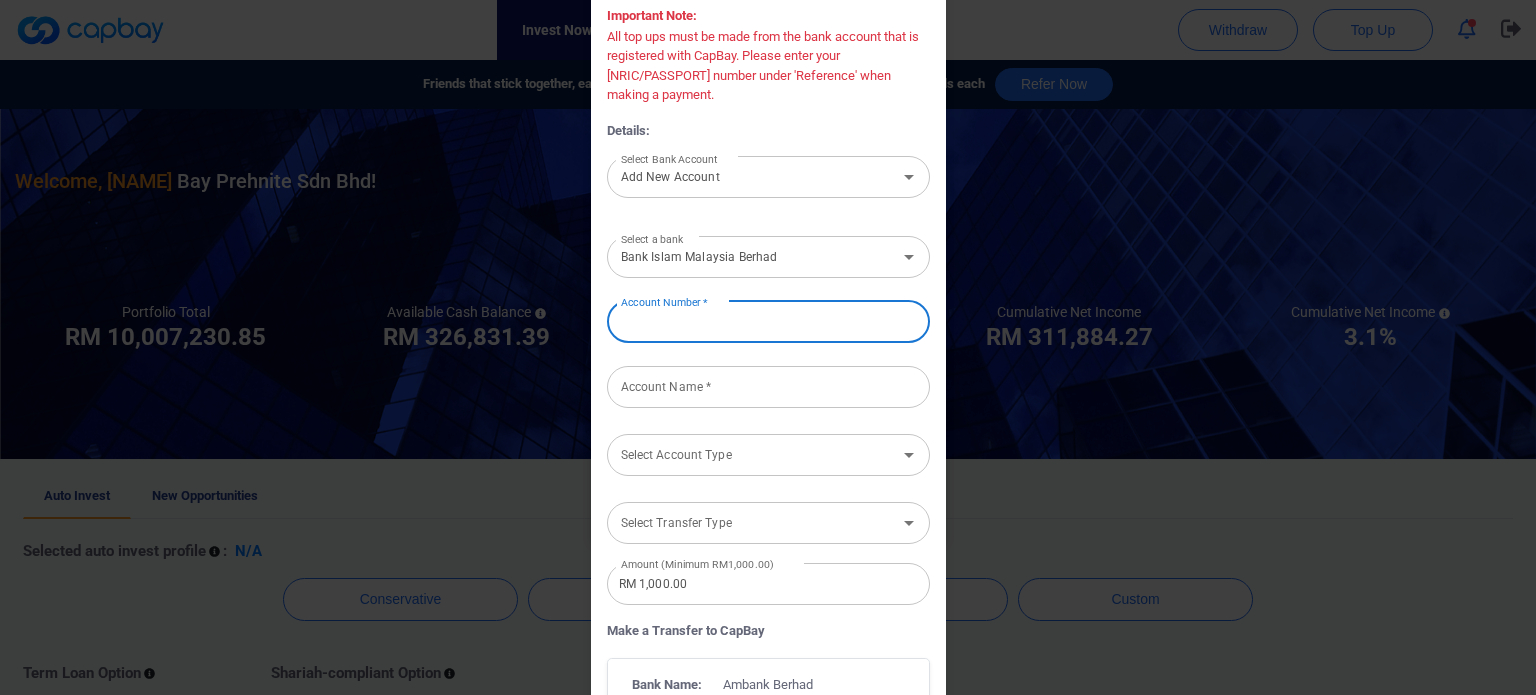 click on "Account Number *" at bounding box center (768, 322) 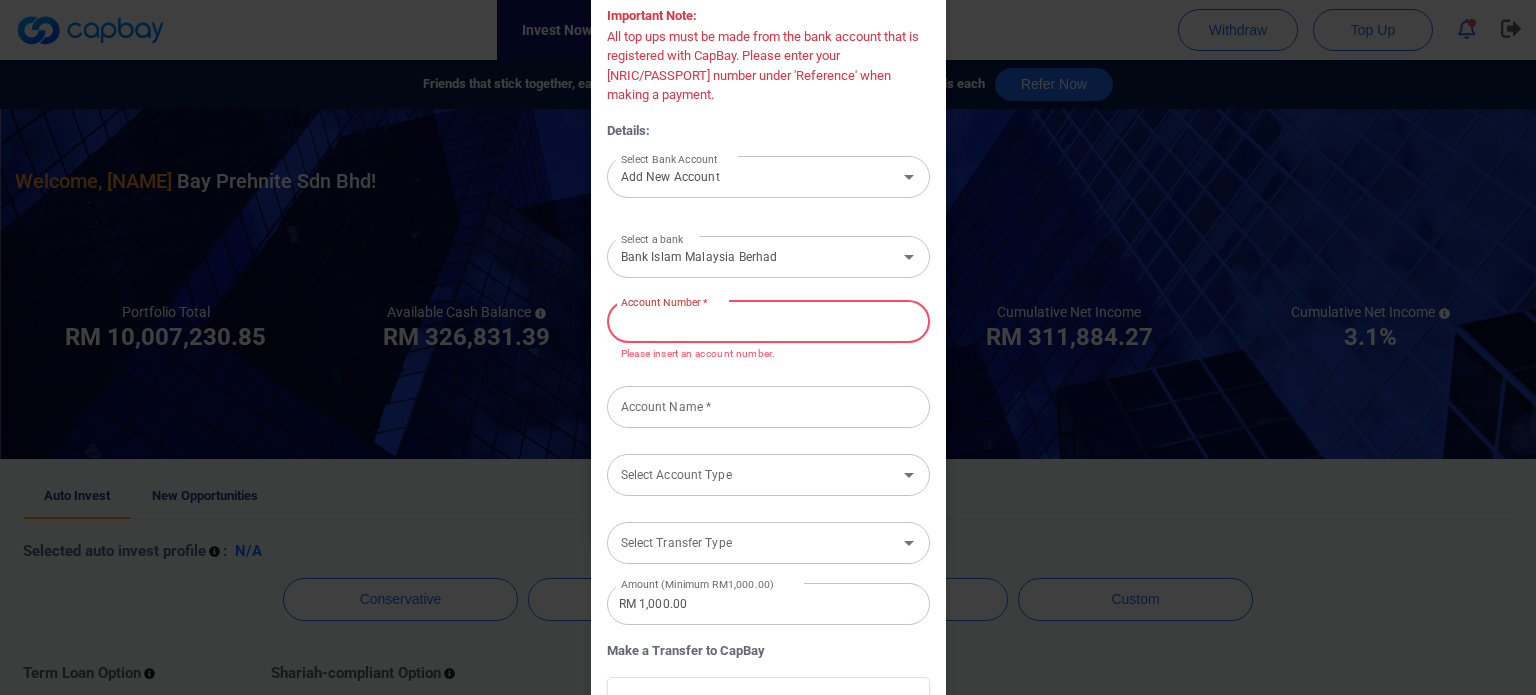 click on "Account Number *" at bounding box center [768, 322] 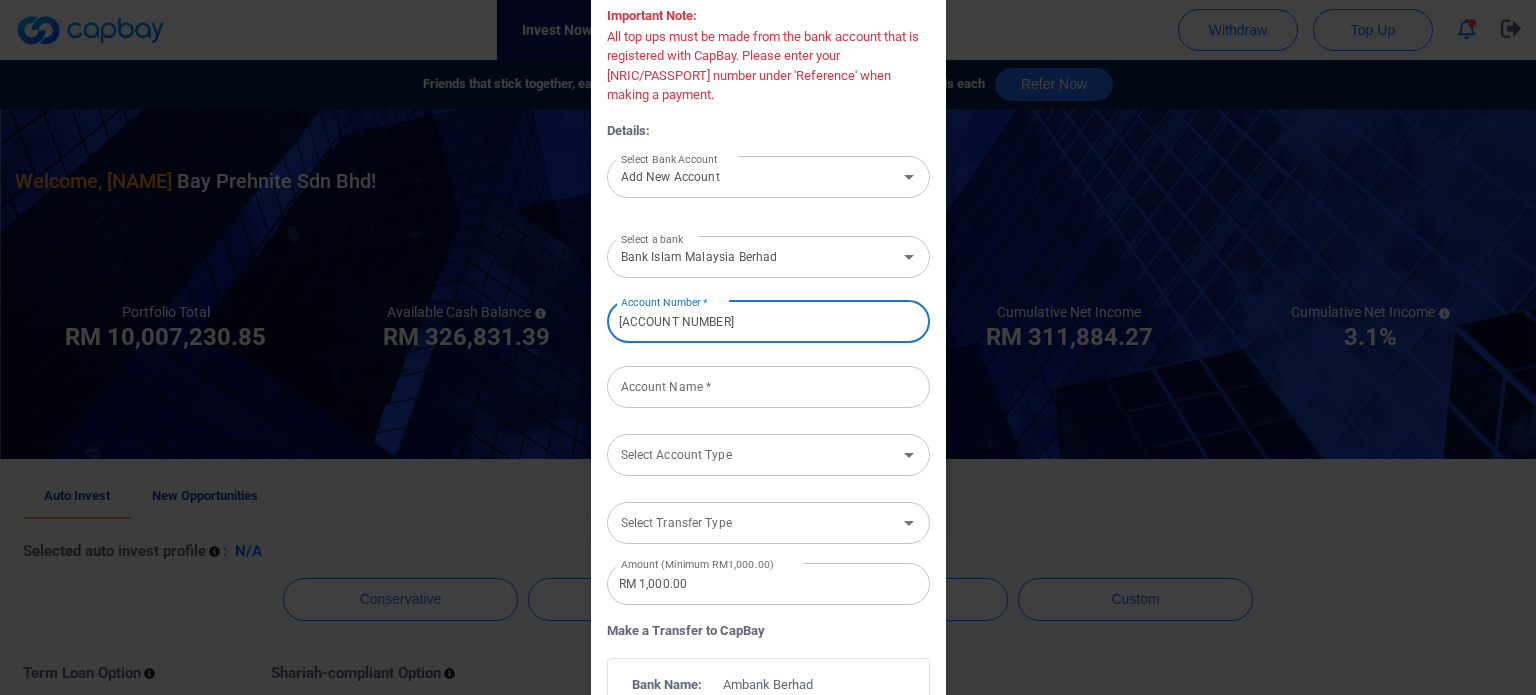 type on "[ACCOUNT NUMBER]" 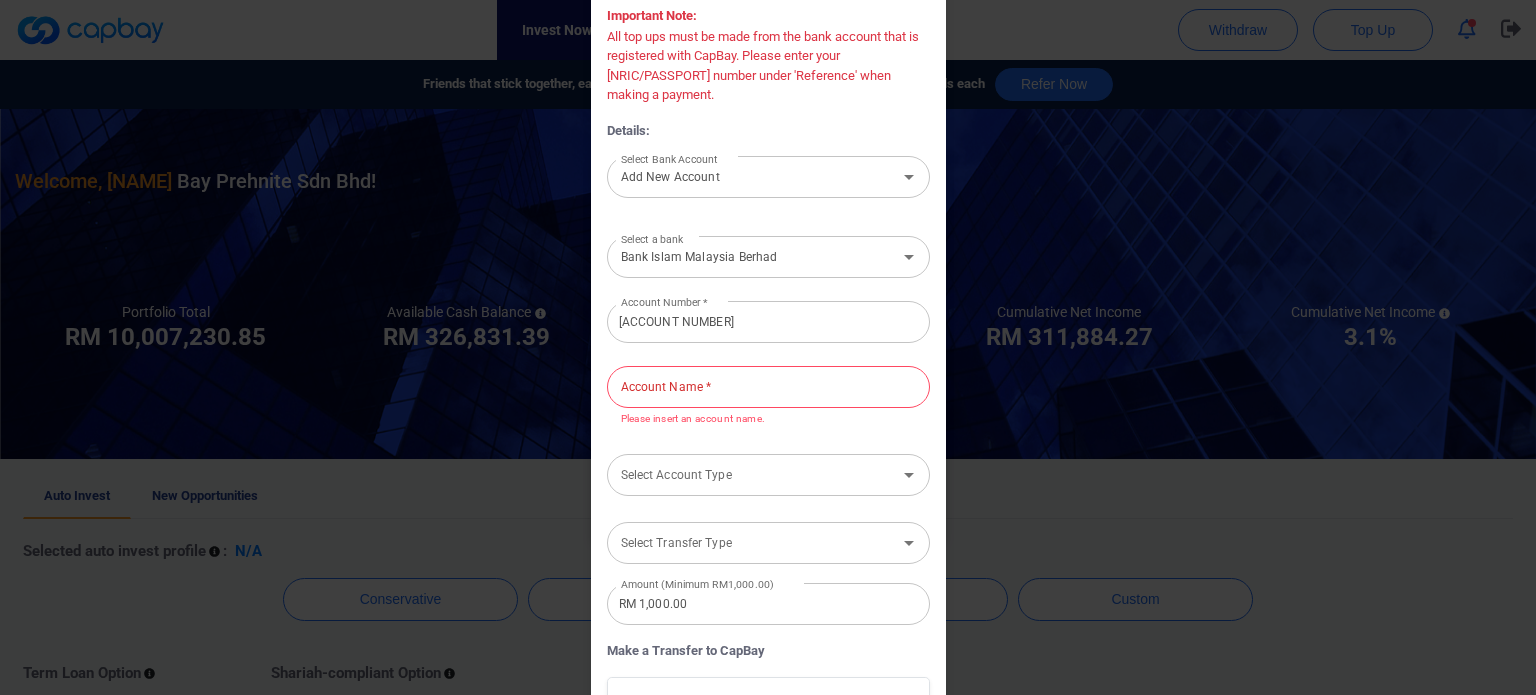click on "Account Name *" at bounding box center [768, 387] 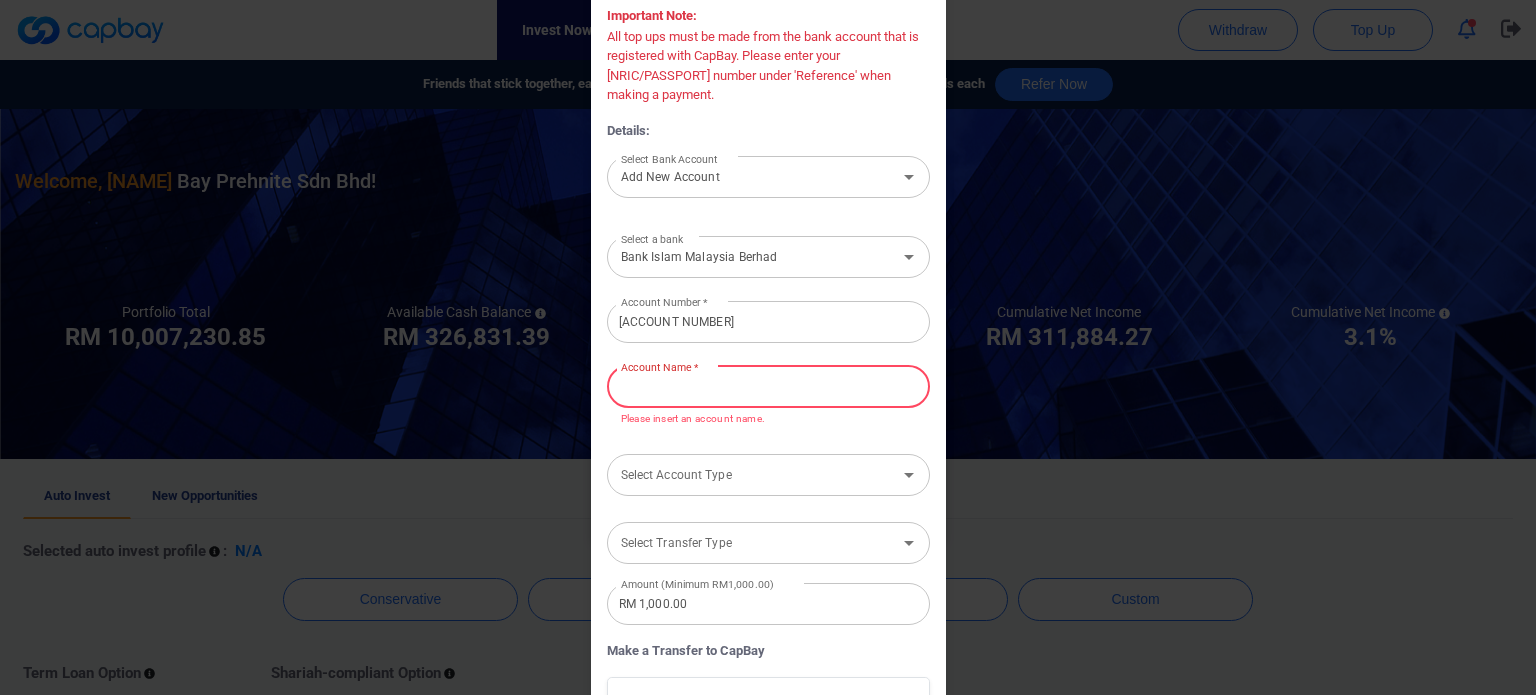 paste on "Bay Prehnite Sdn Bhd" 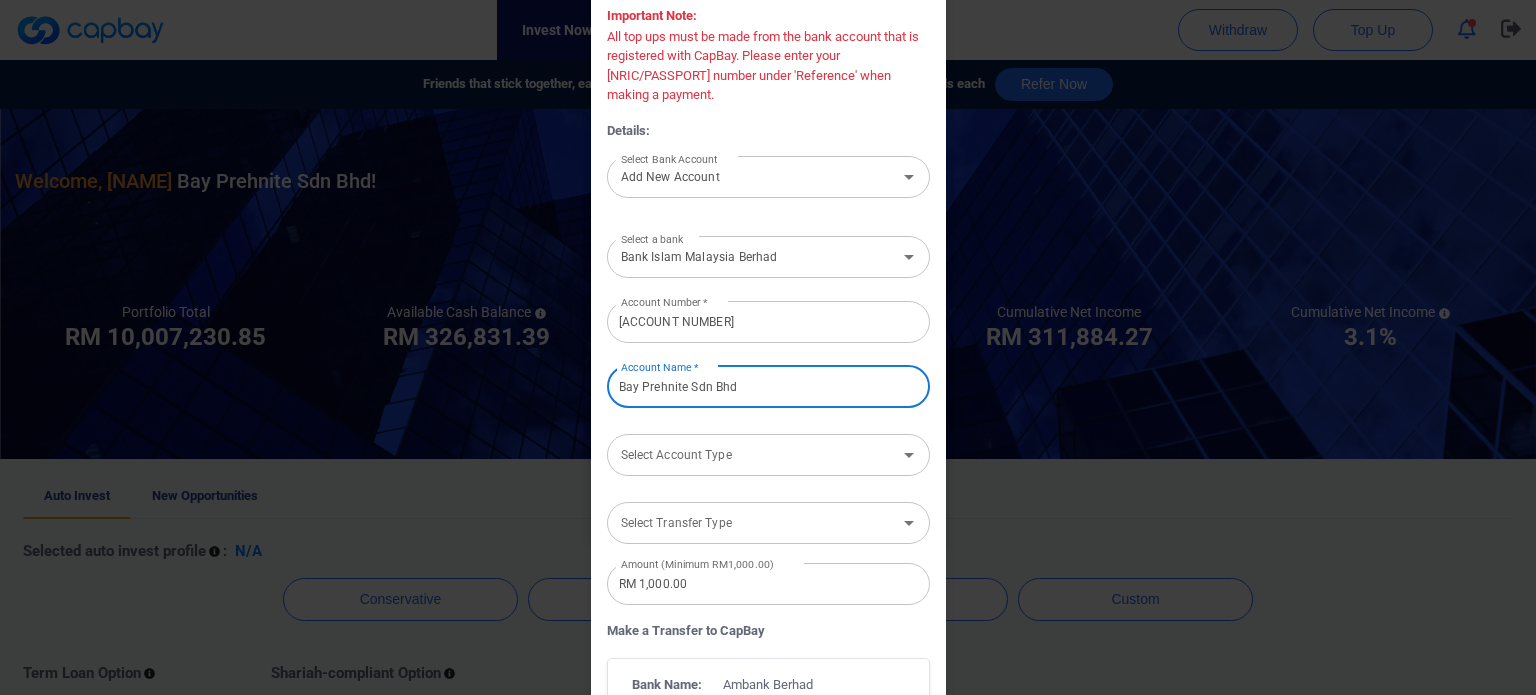 type on "Bay Prehnite Sdn Bhd" 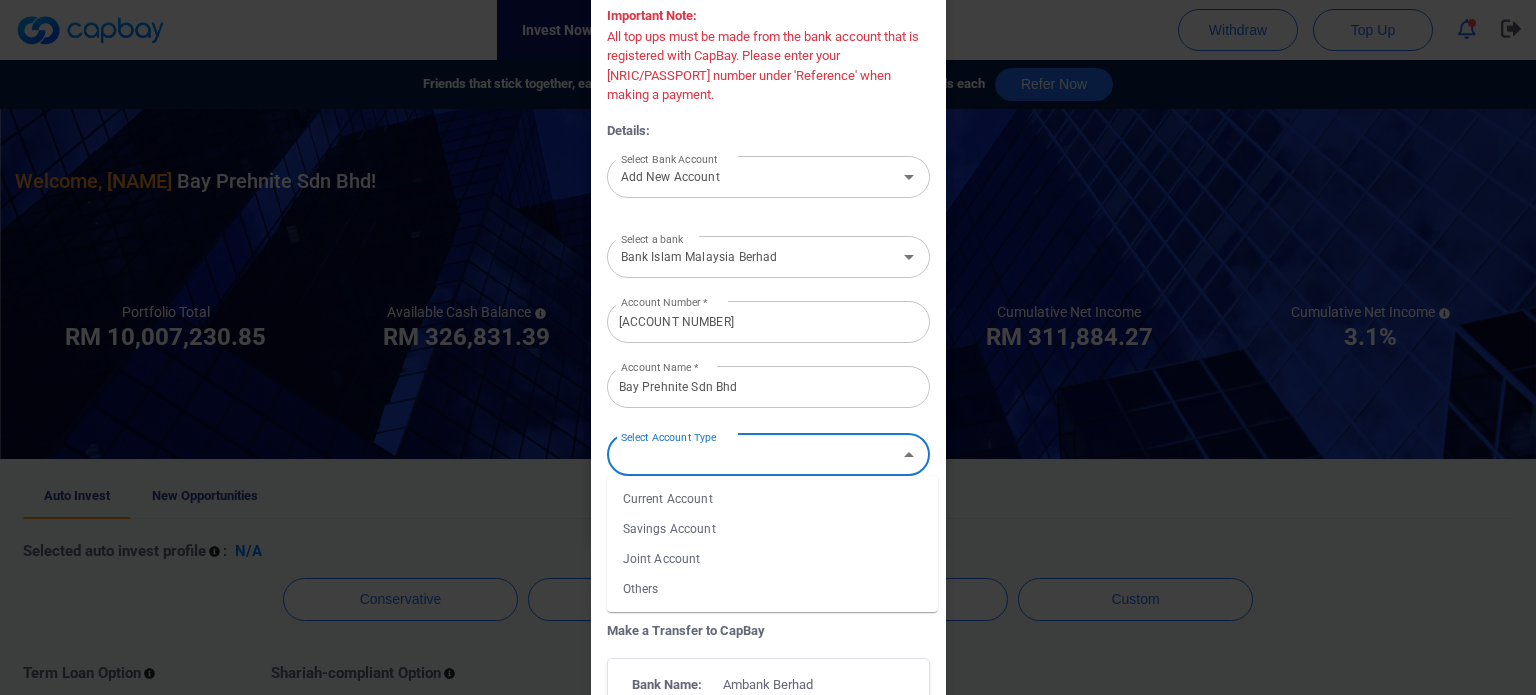 click on "Current Account" at bounding box center (772, 499) 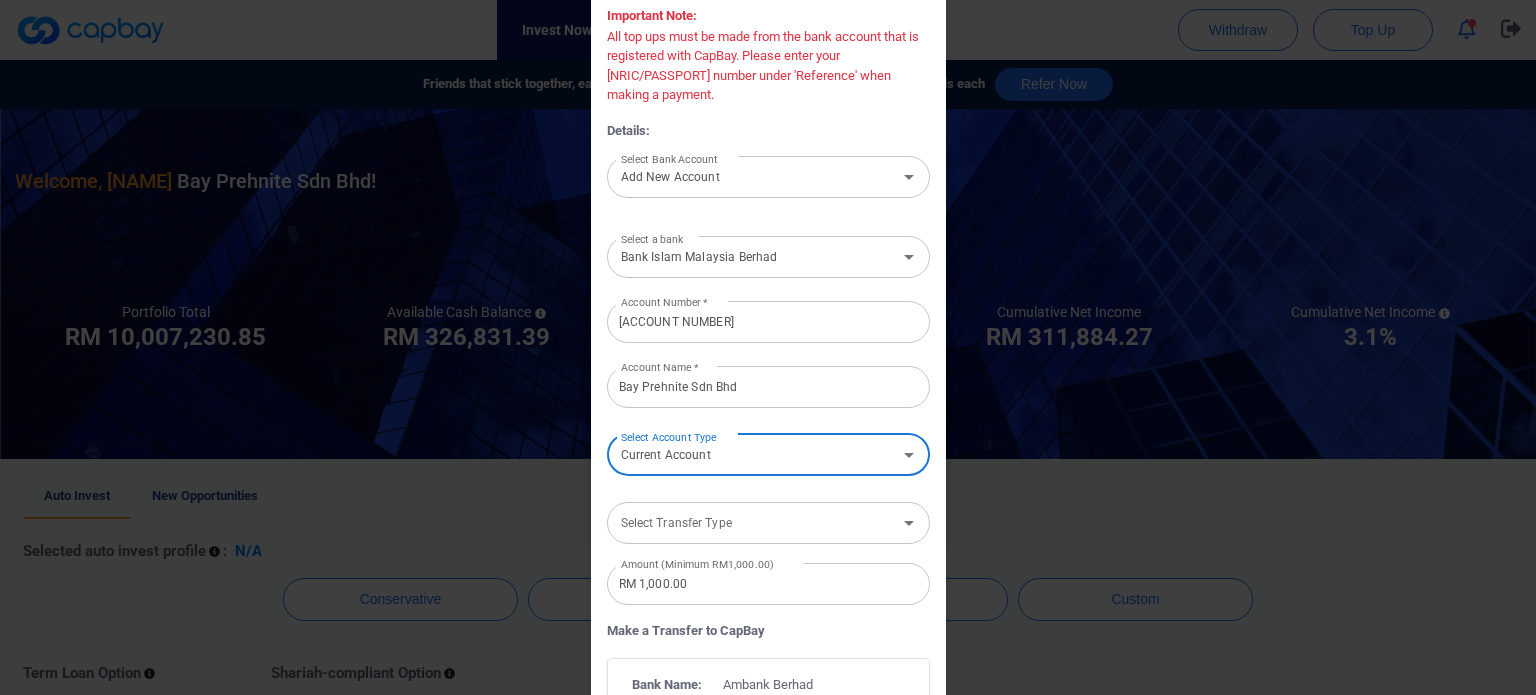 click on "Select Transfer Type" at bounding box center [752, 522] 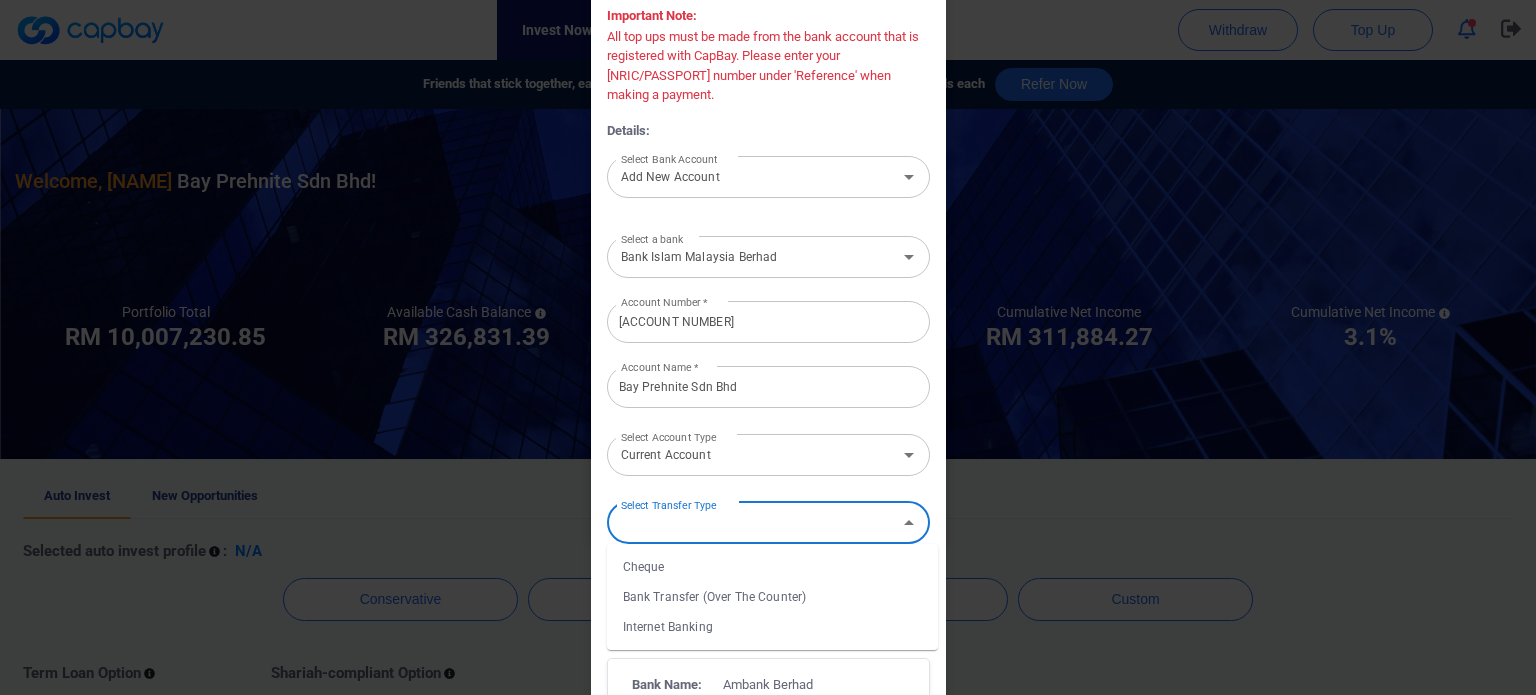 click on "Internet Banking" at bounding box center [772, 627] 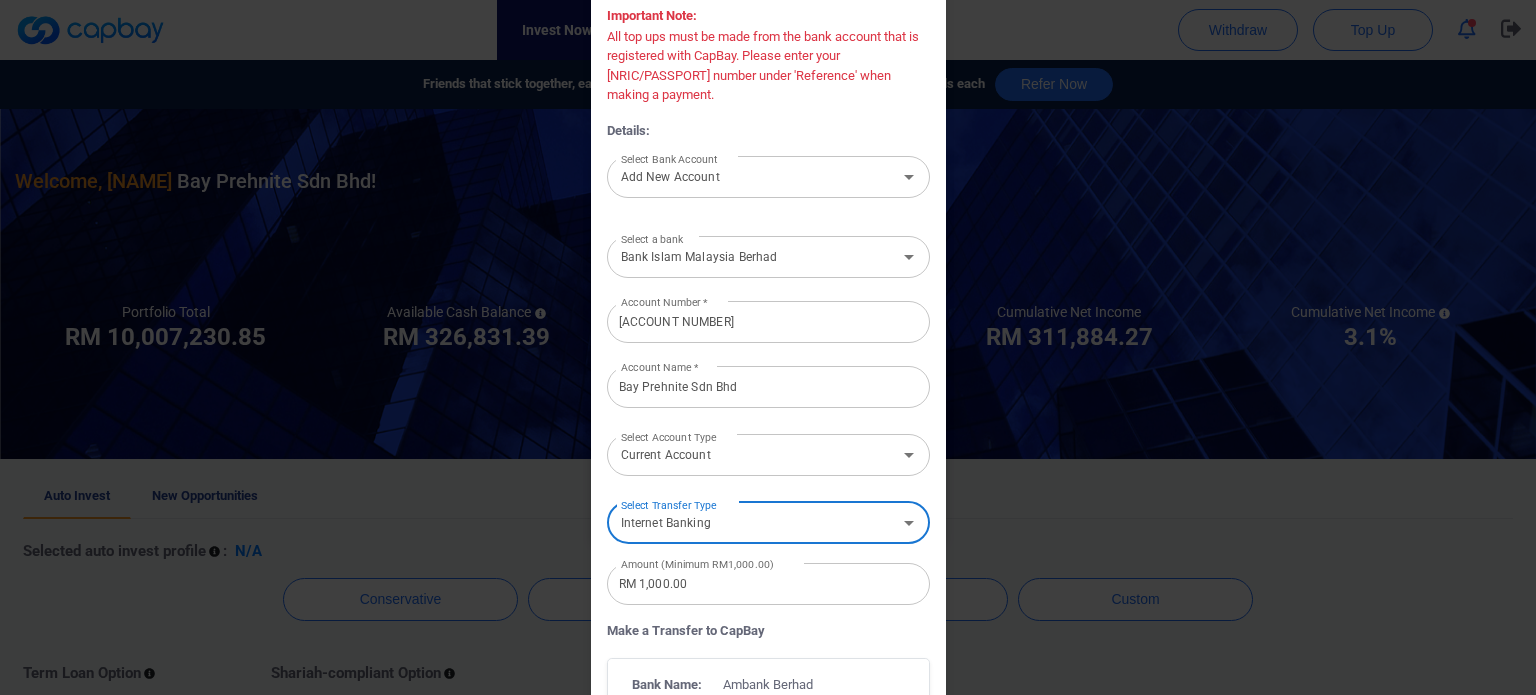 click on "Current Account" at bounding box center (752, 454) 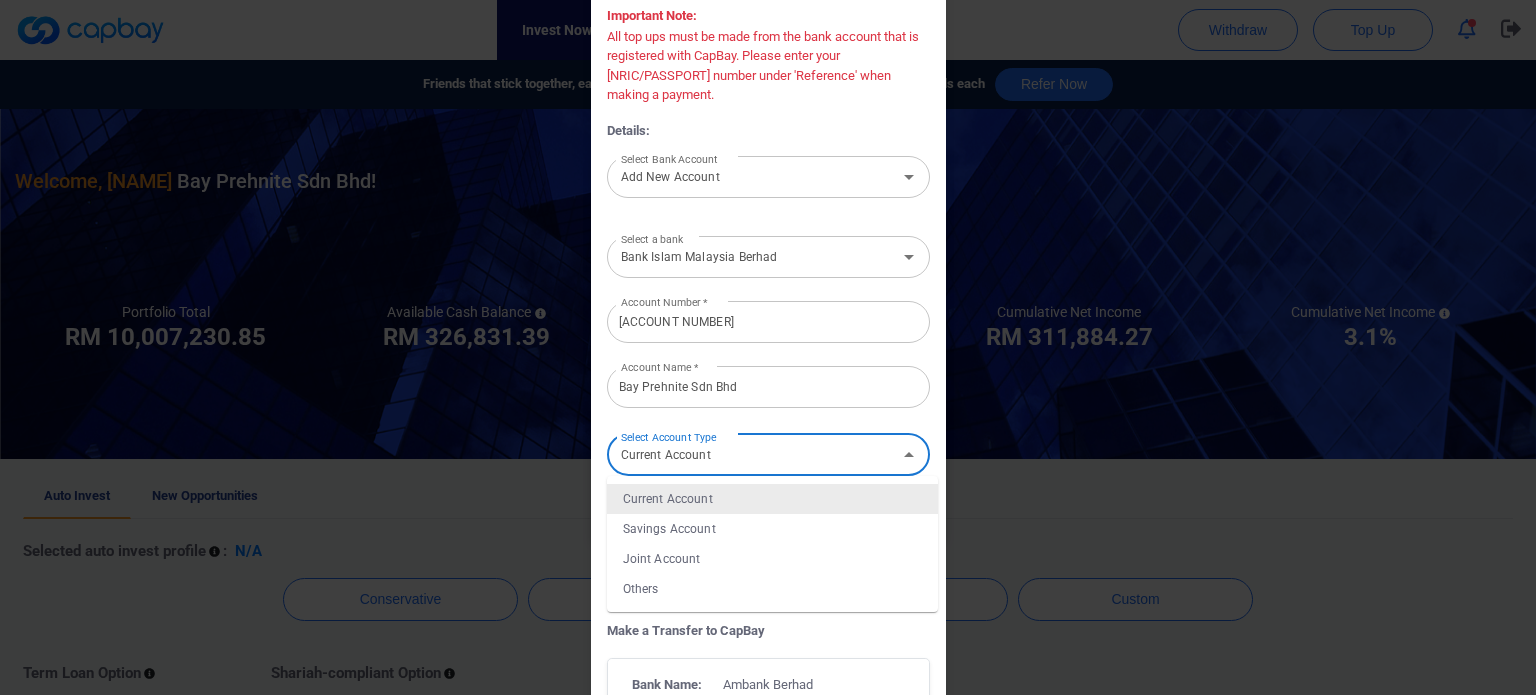 click on "Current Account" at bounding box center [752, 454] 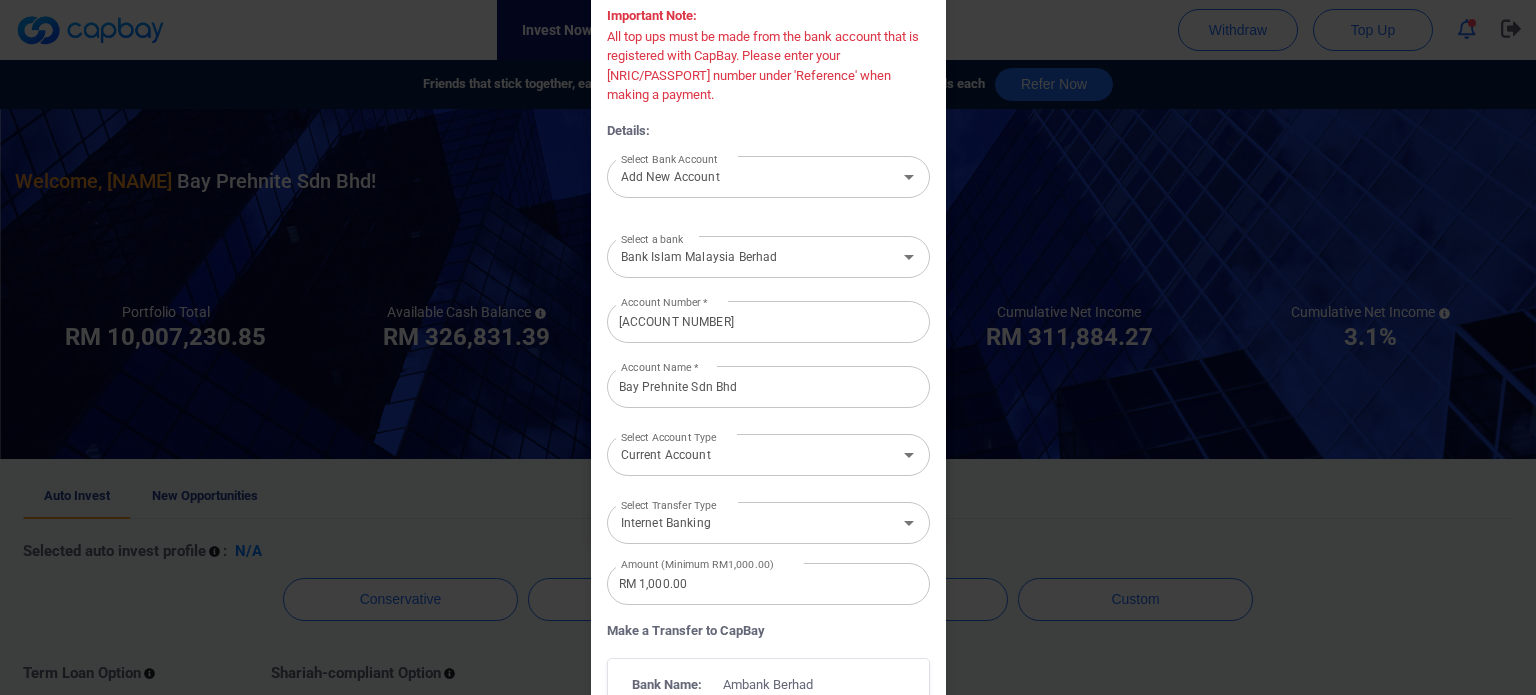 click on "Select Account Type Current Account Select Account Type" at bounding box center [768, 452] 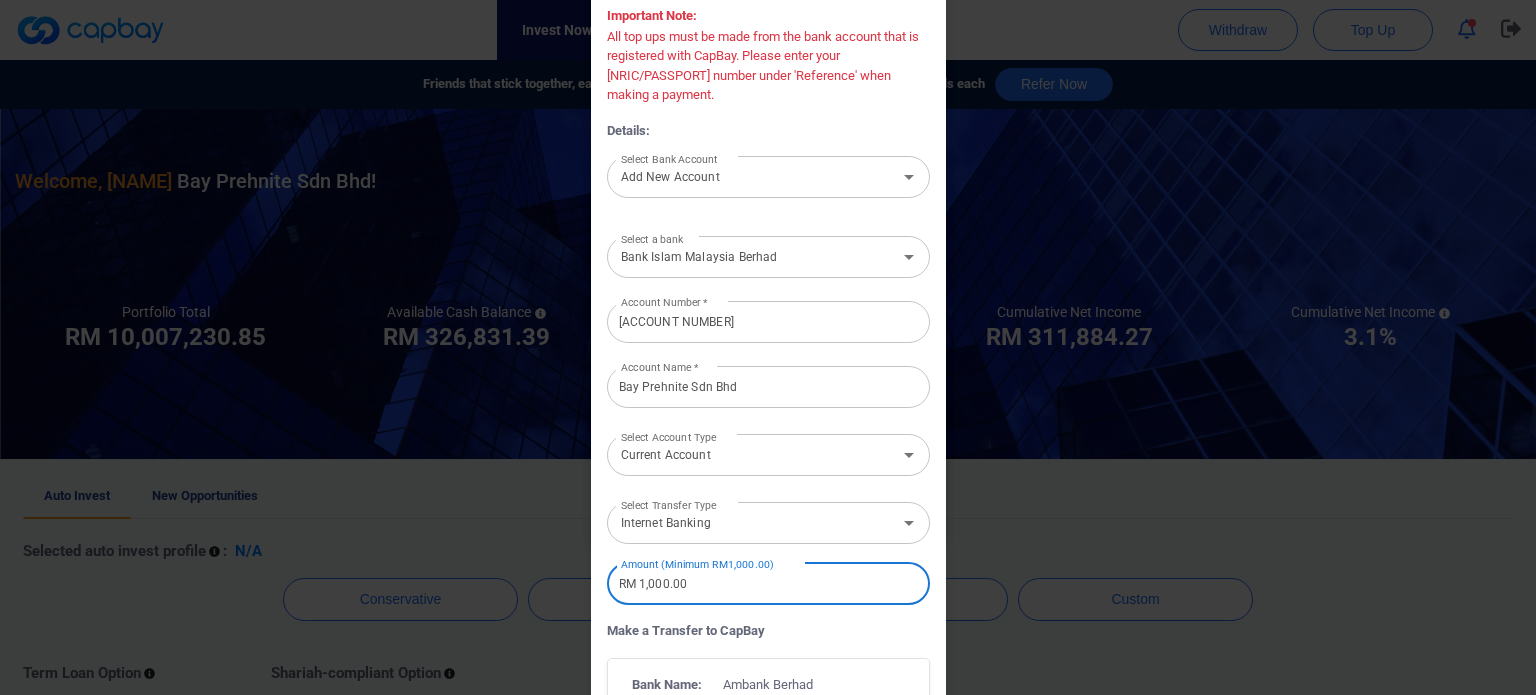 click on "RM 1,000.00" at bounding box center (768, 584) 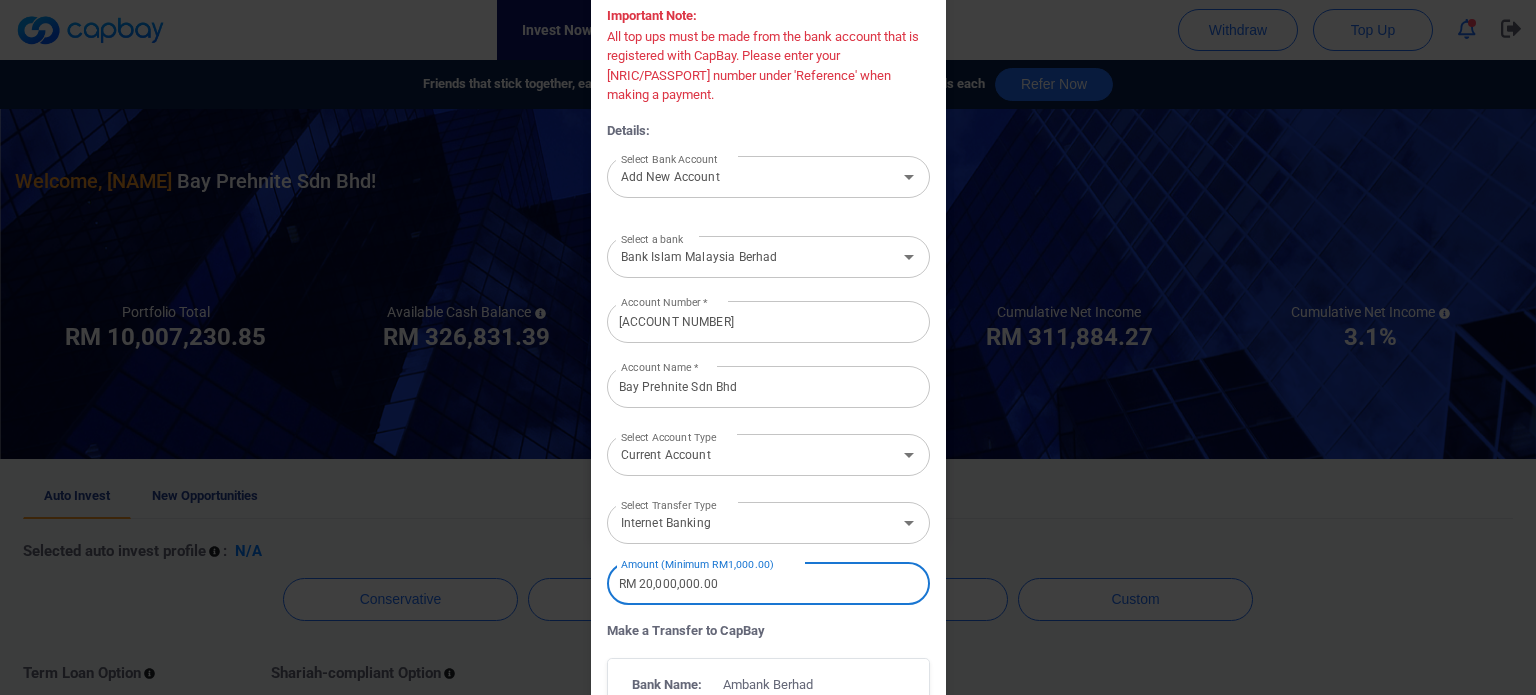scroll, scrollTop: 333, scrollLeft: 0, axis: vertical 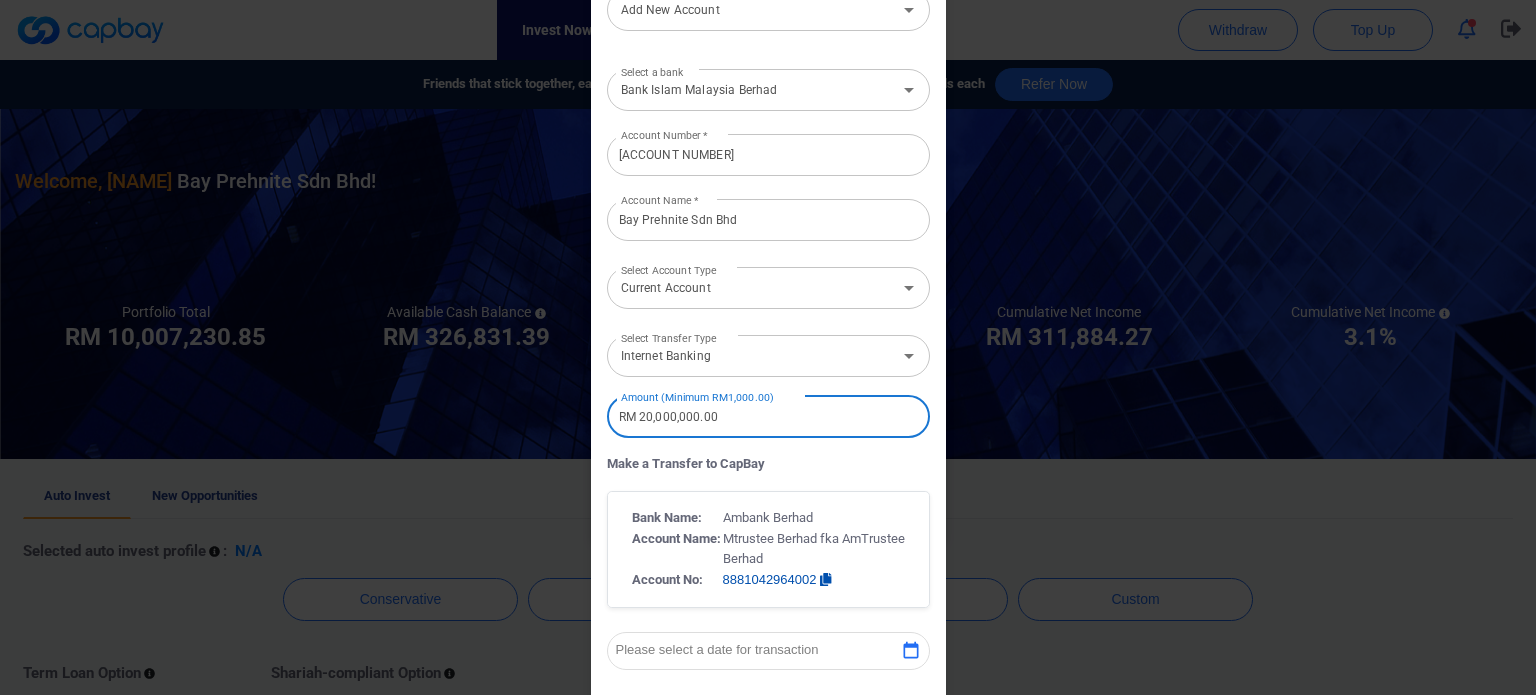 click on "RM 20,000,000.00" at bounding box center [768, 417] 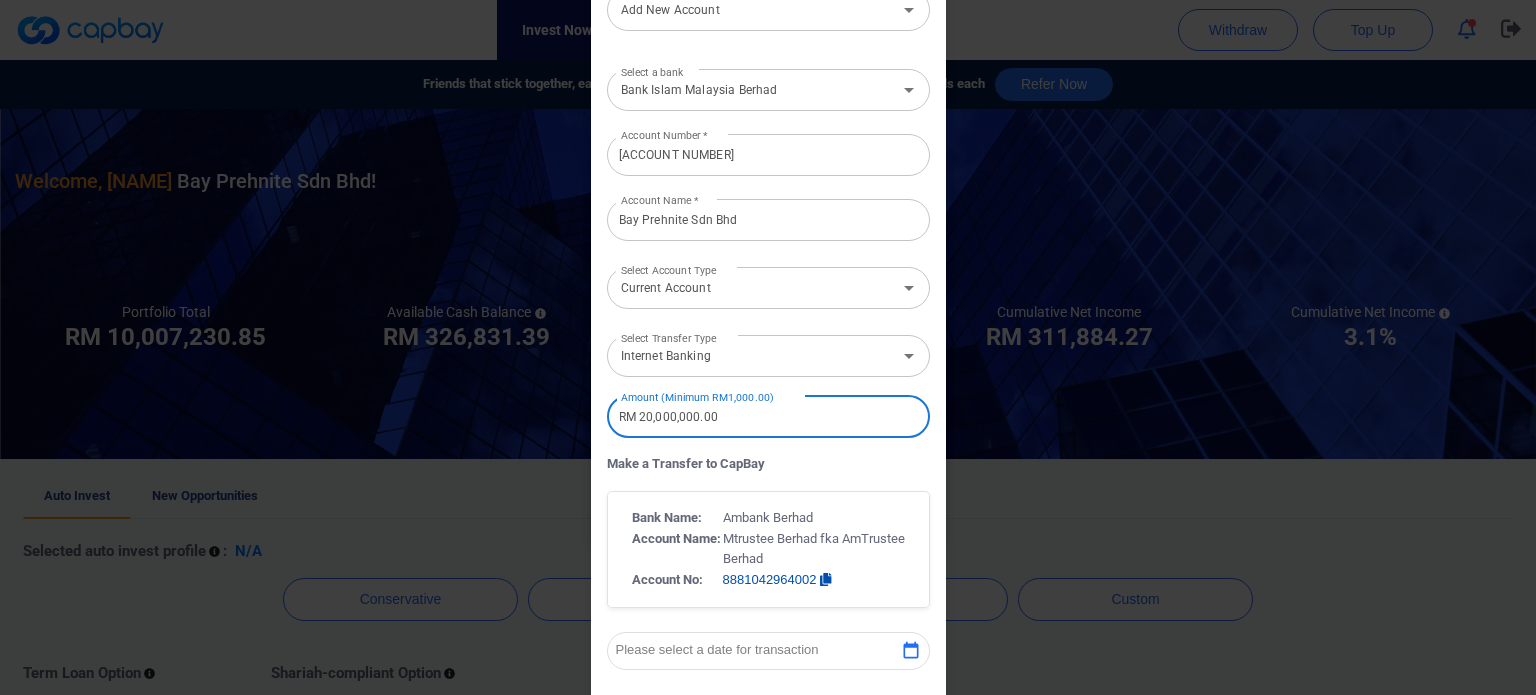 drag, startPoint x: 688, startPoint y: 383, endPoint x: 629, endPoint y: 387, distance: 59.135437 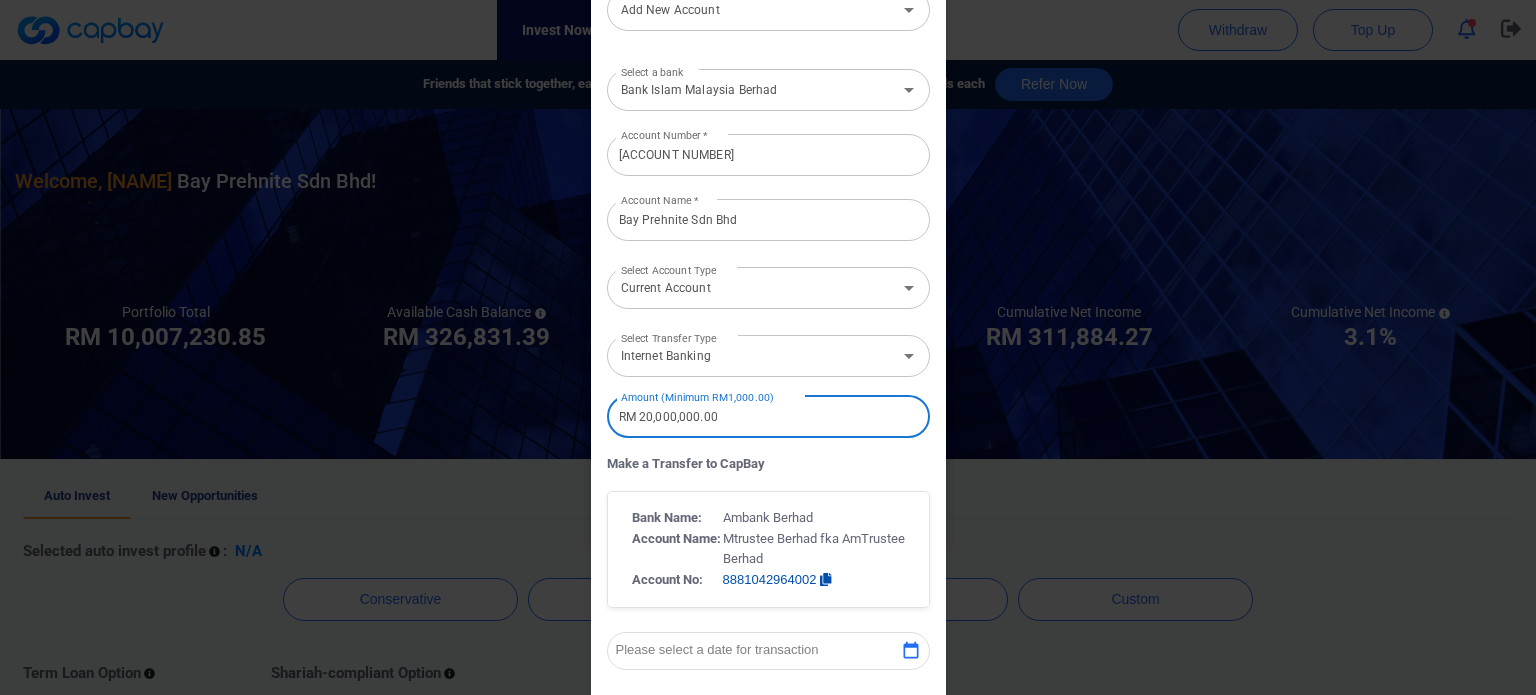 click on "RM 20,000,000.00" at bounding box center [768, 417] 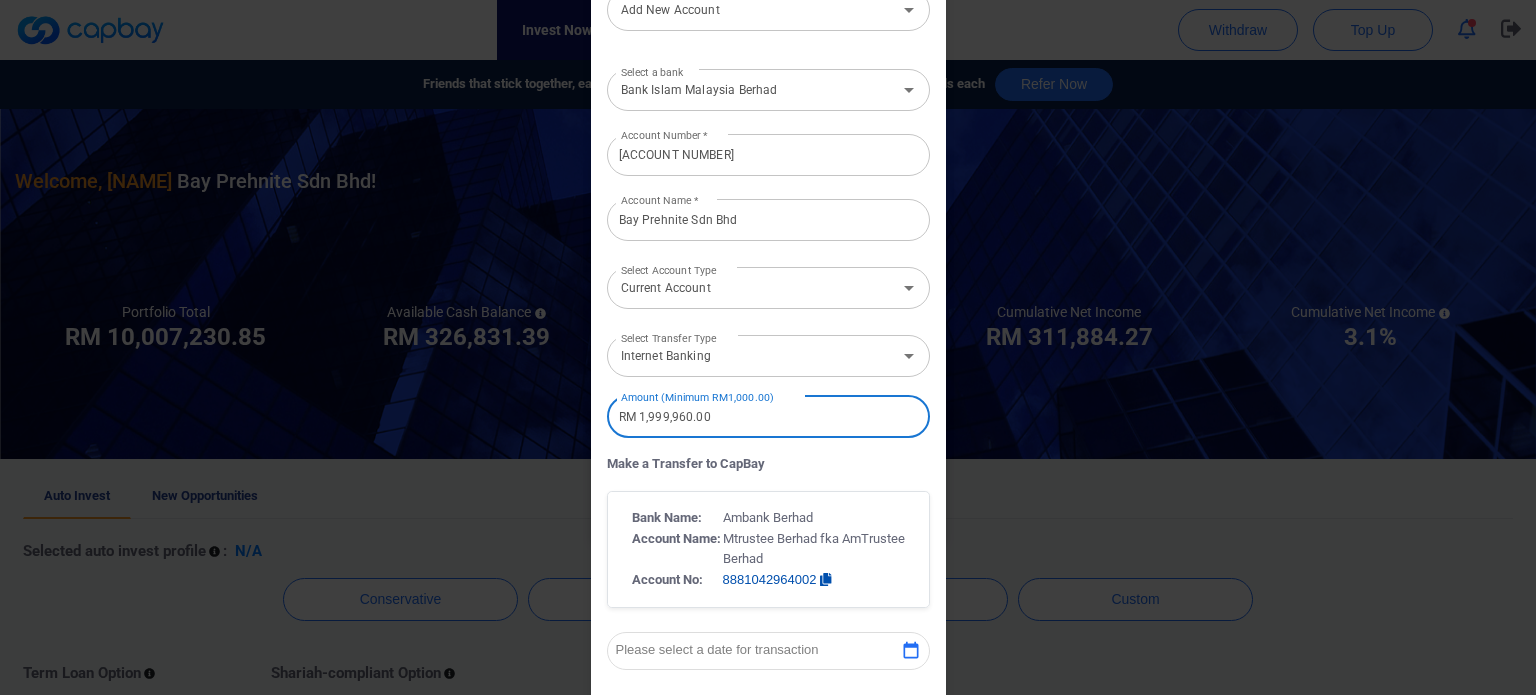 click on "RM 1,999,960.00" at bounding box center (768, 417) 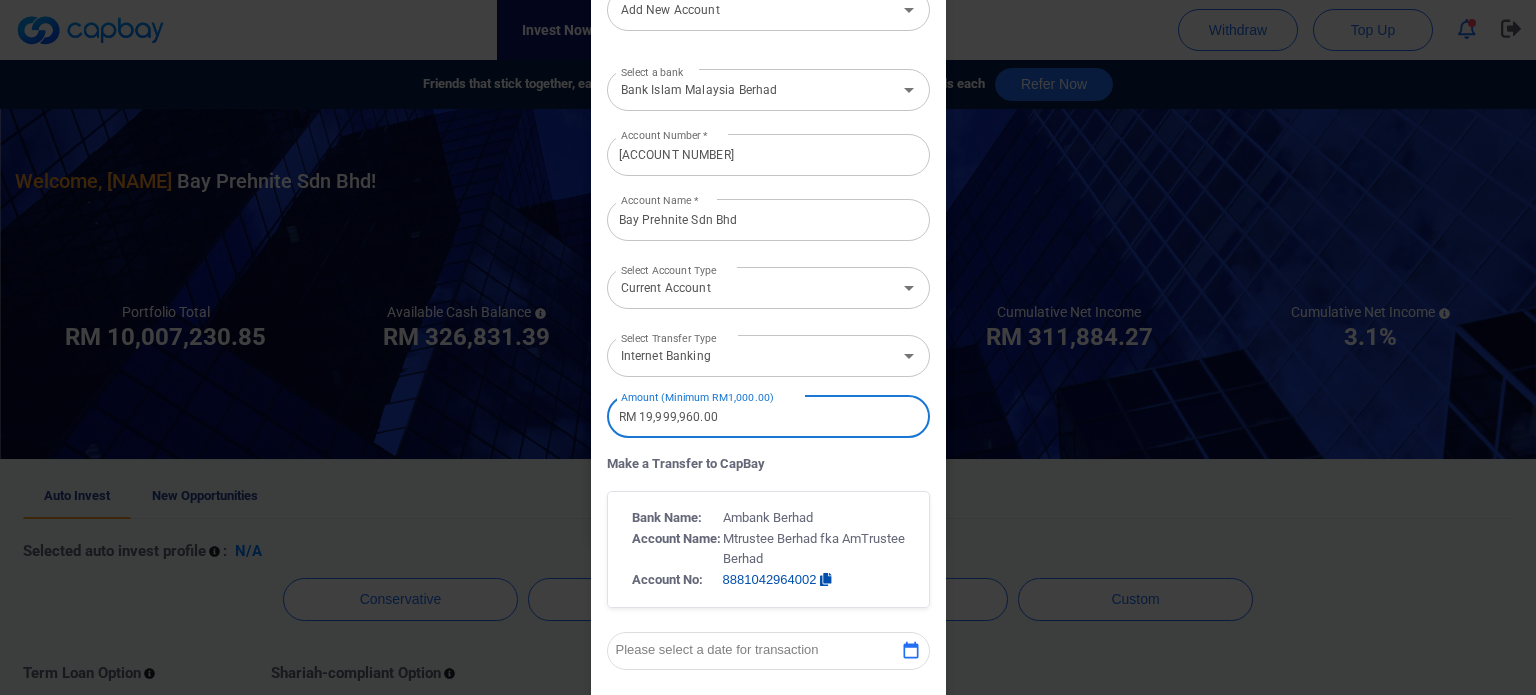 click on "RM 19,999,960.00" at bounding box center (768, 417) 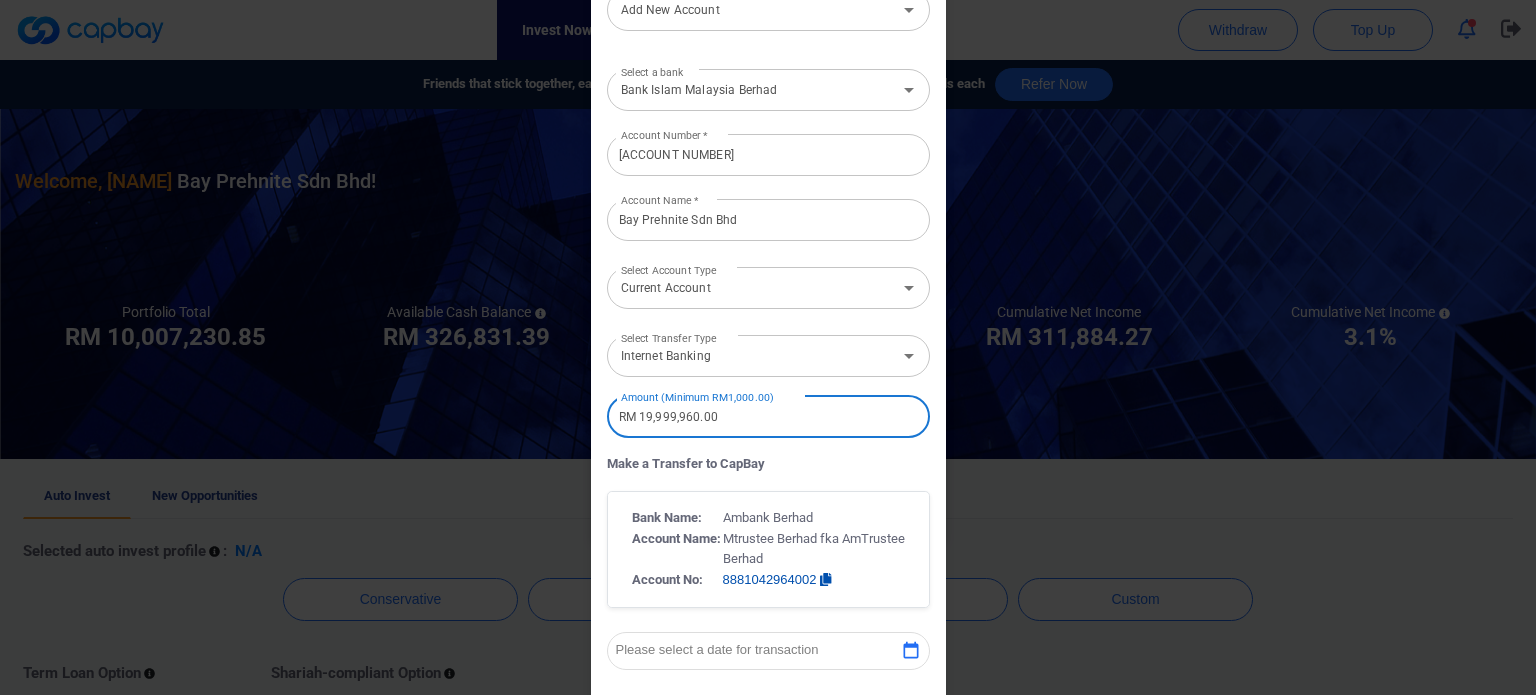click on "RM 19,999,960.00" at bounding box center (768, 417) 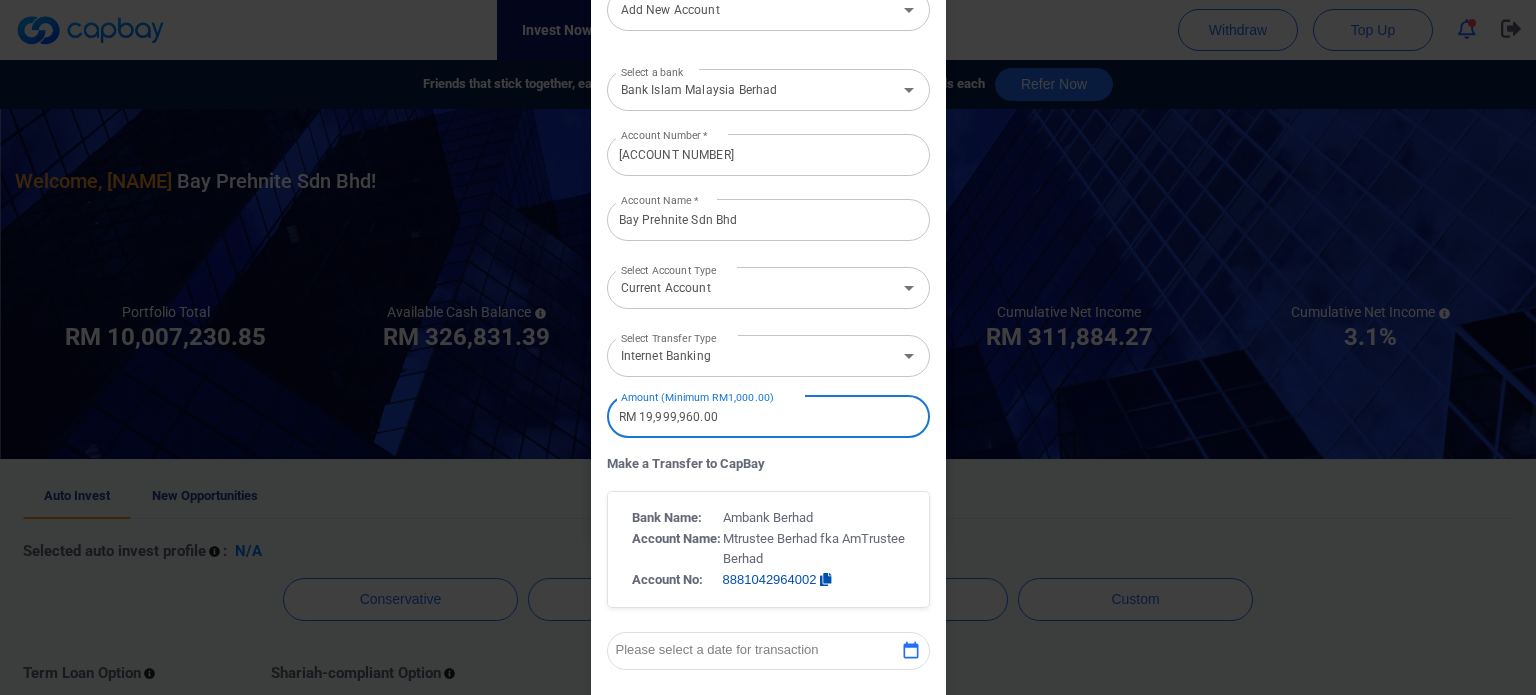 scroll, scrollTop: 500, scrollLeft: 0, axis: vertical 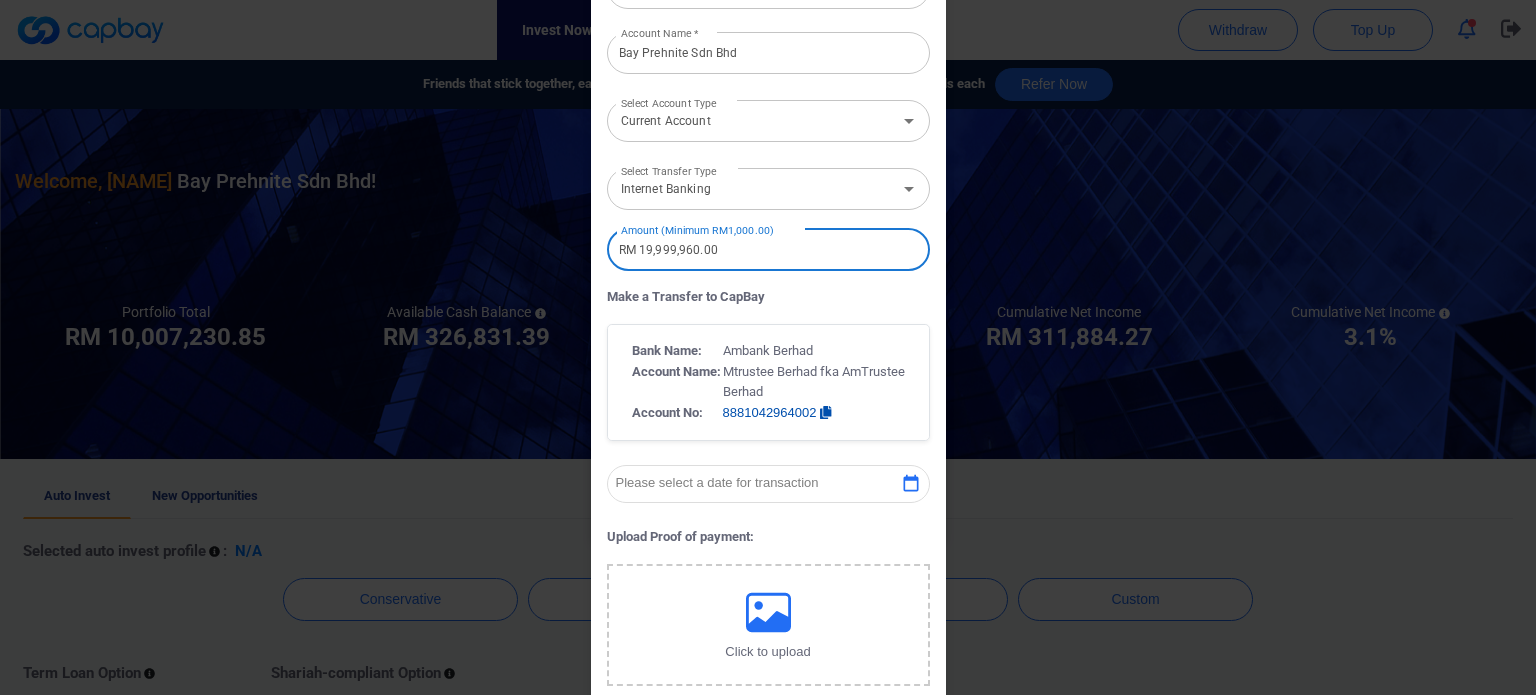 type on "RM 19,999,960.00" 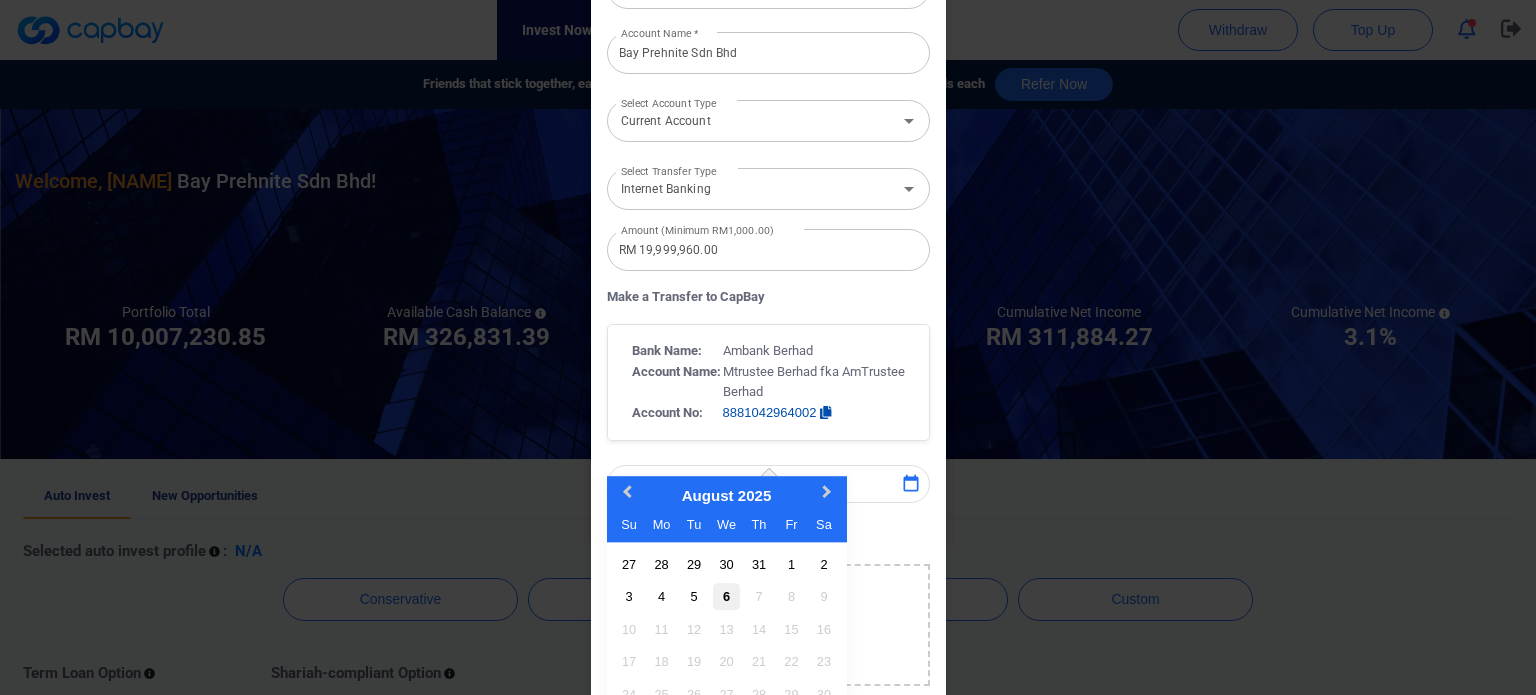 click on "6" at bounding box center (726, 596) 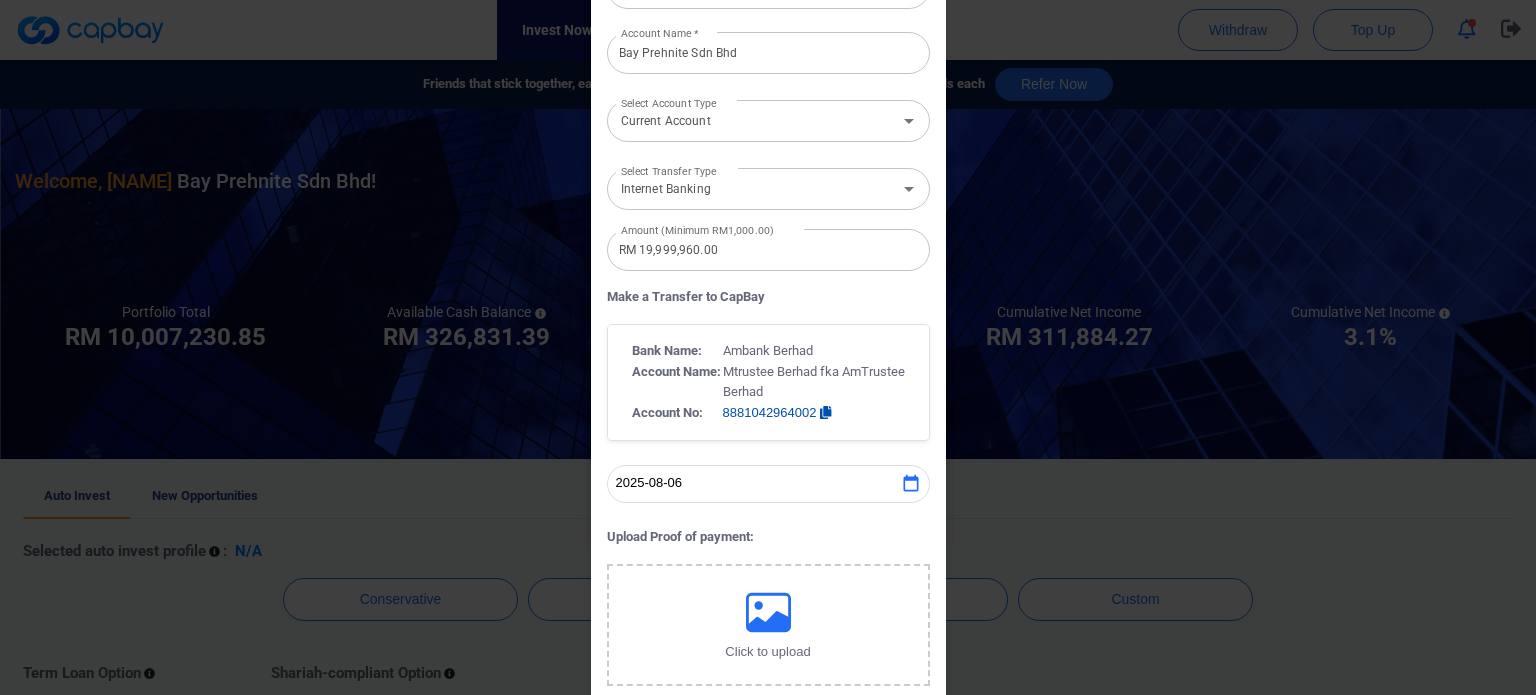 click 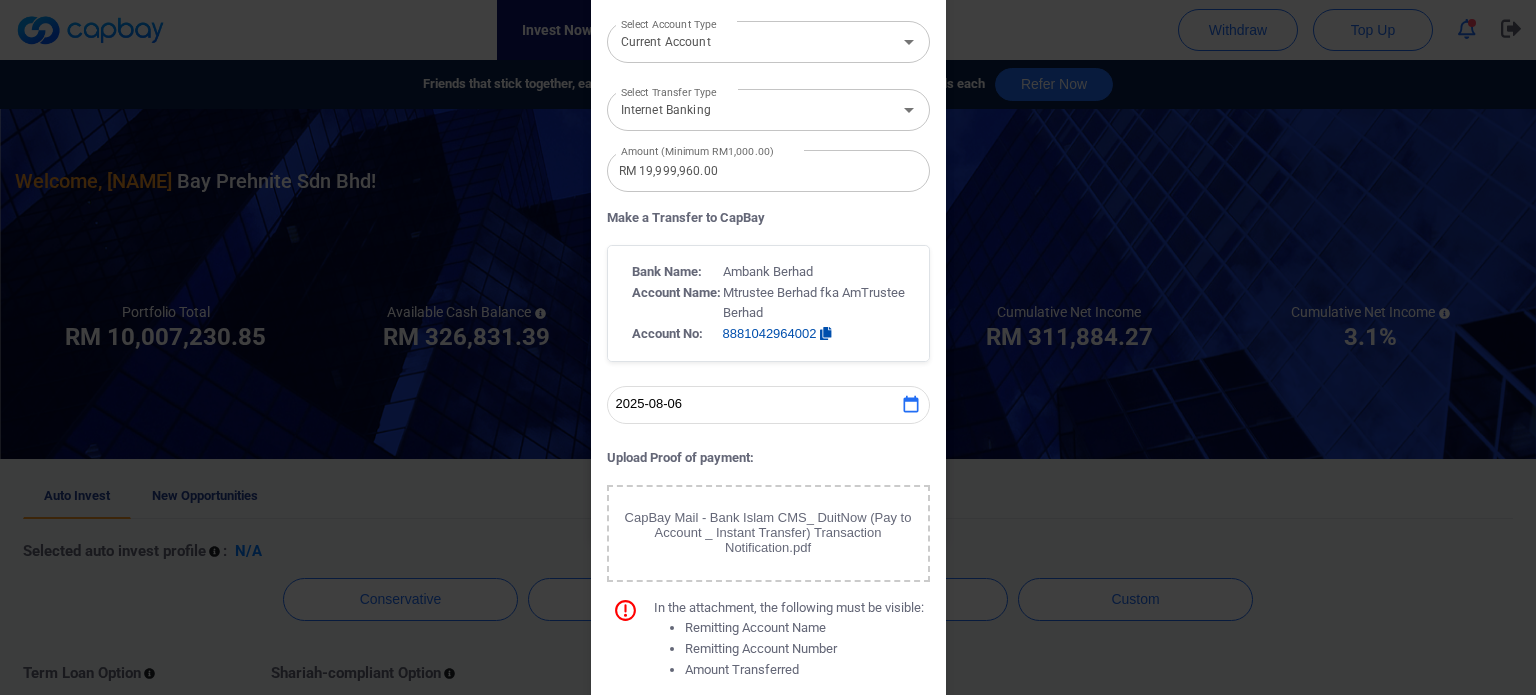 scroll, scrollTop: 616, scrollLeft: 0, axis: vertical 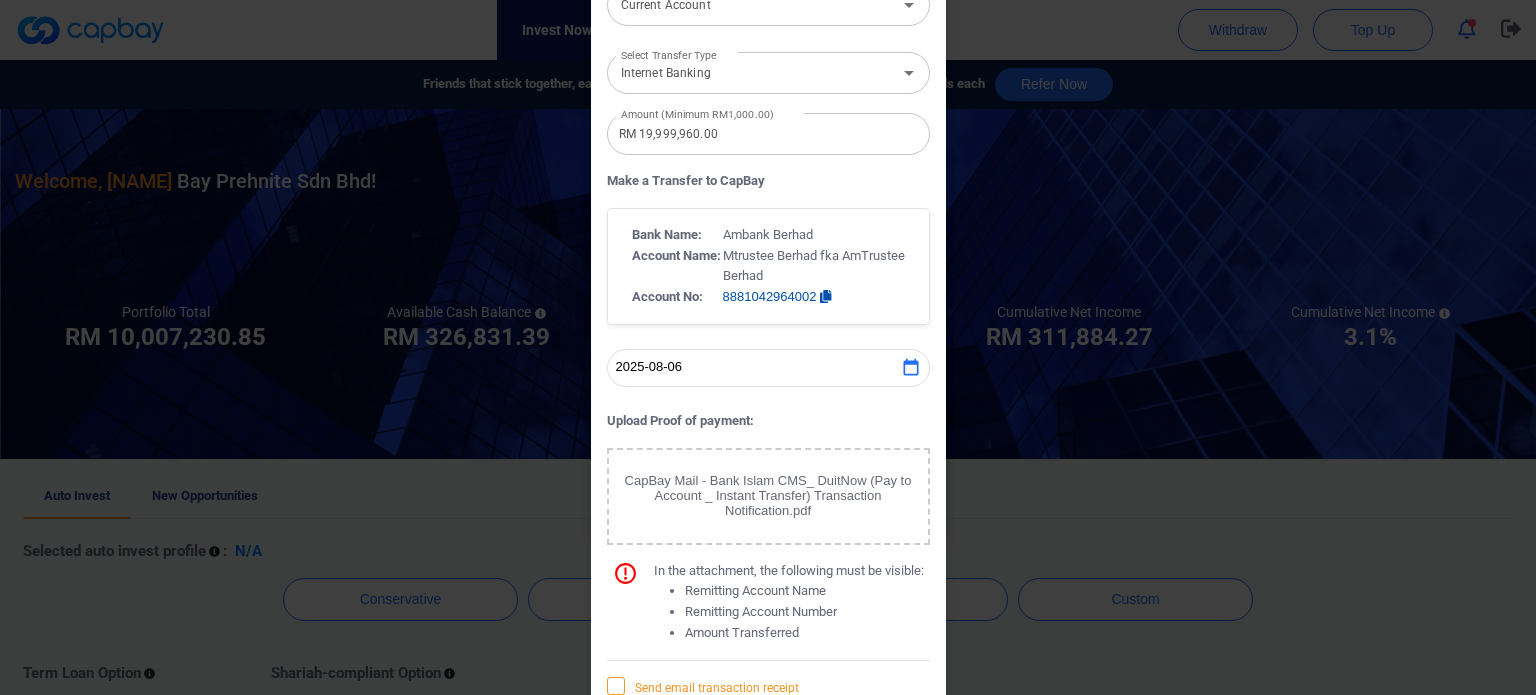 click 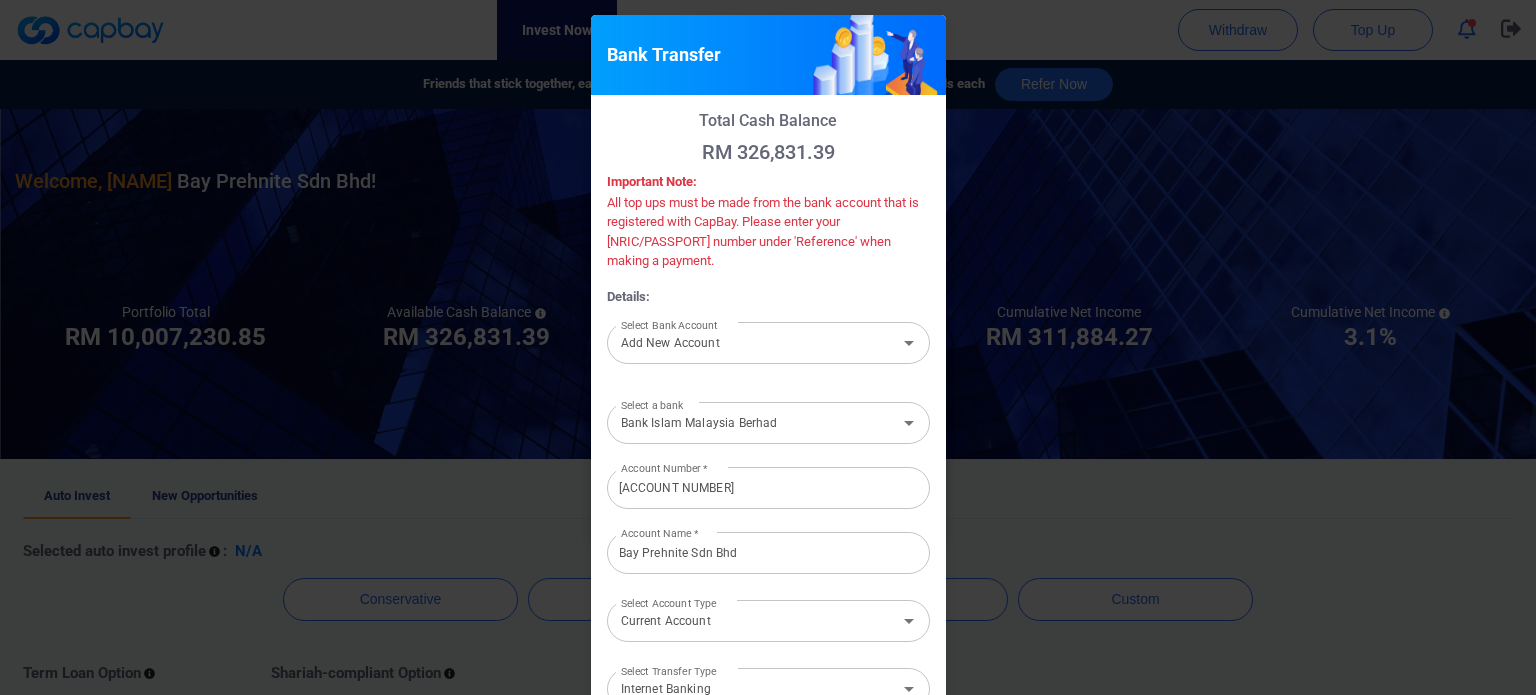 scroll, scrollTop: 166, scrollLeft: 0, axis: vertical 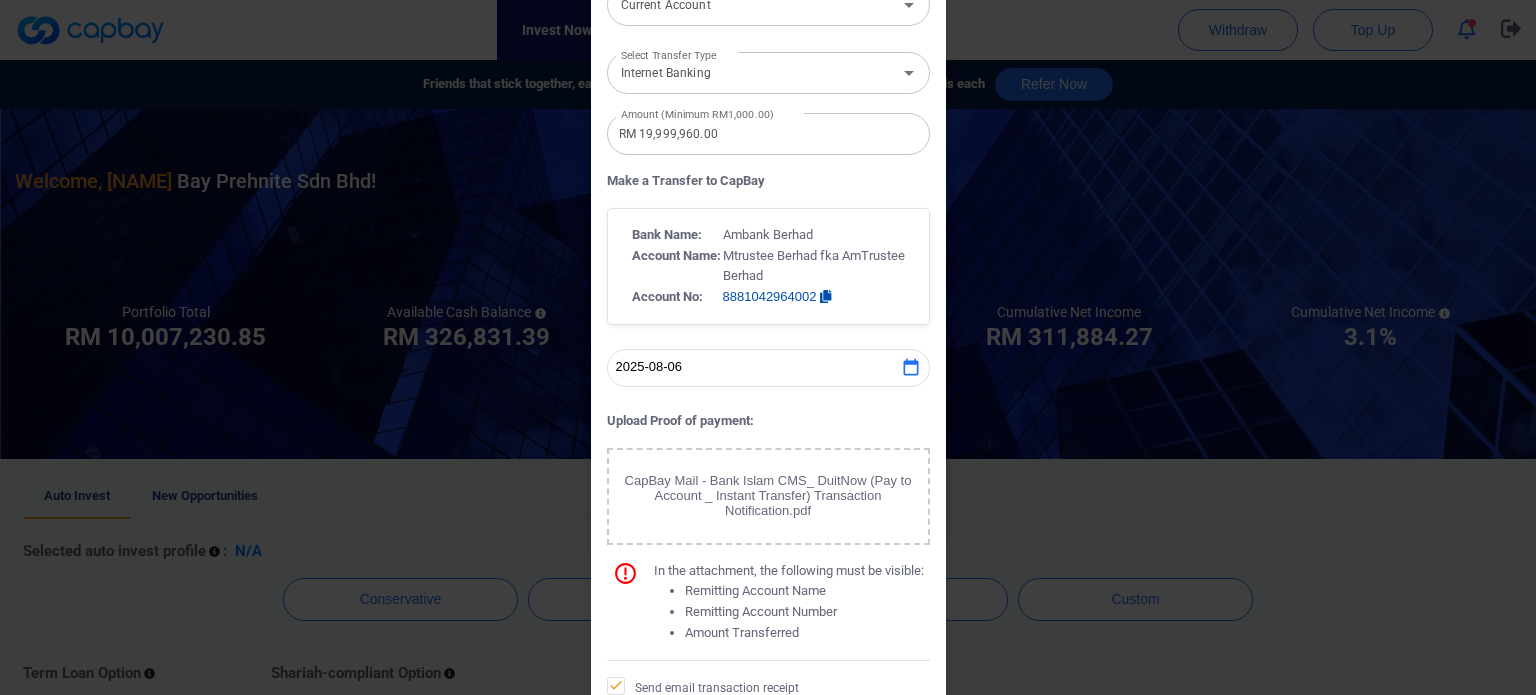 click on "Submit" at bounding box center [851, 738] 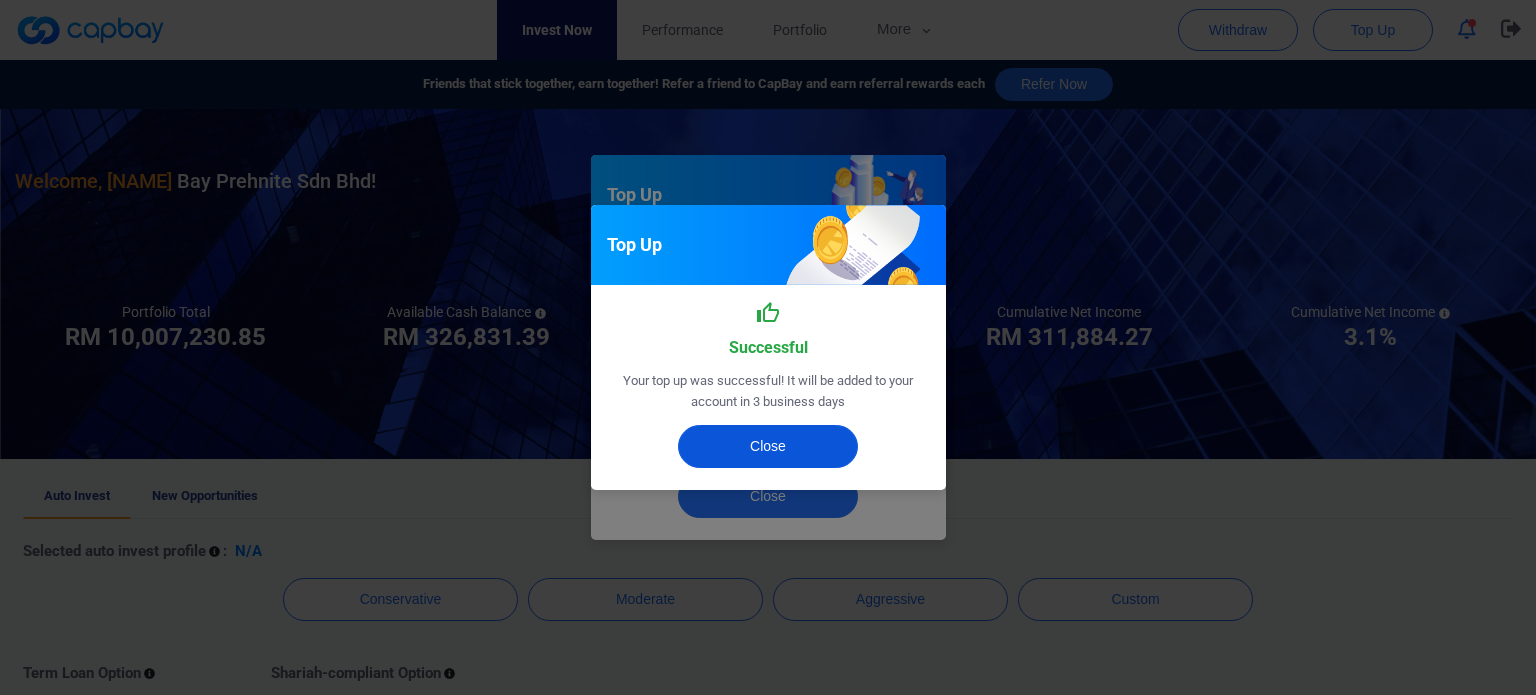 click on "Close" at bounding box center [768, 446] 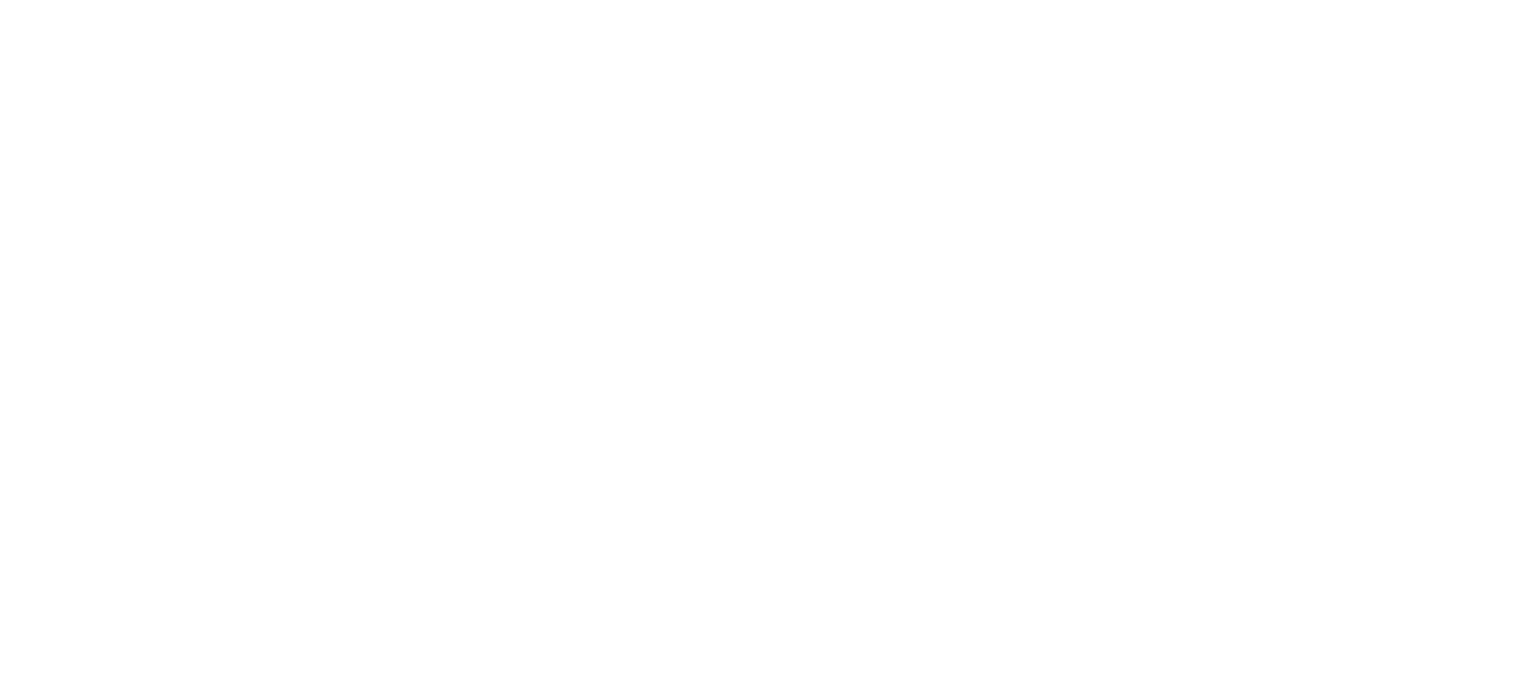 scroll, scrollTop: 0, scrollLeft: 0, axis: both 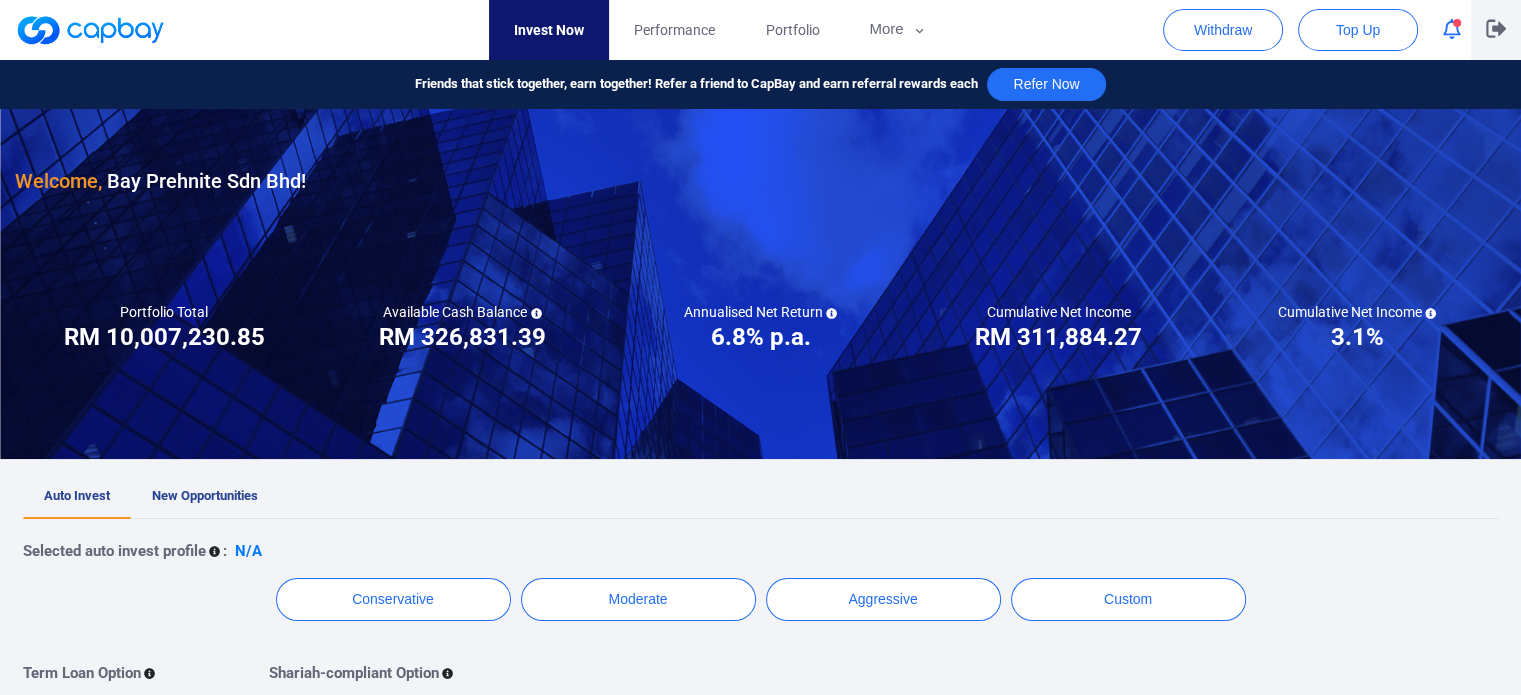 click 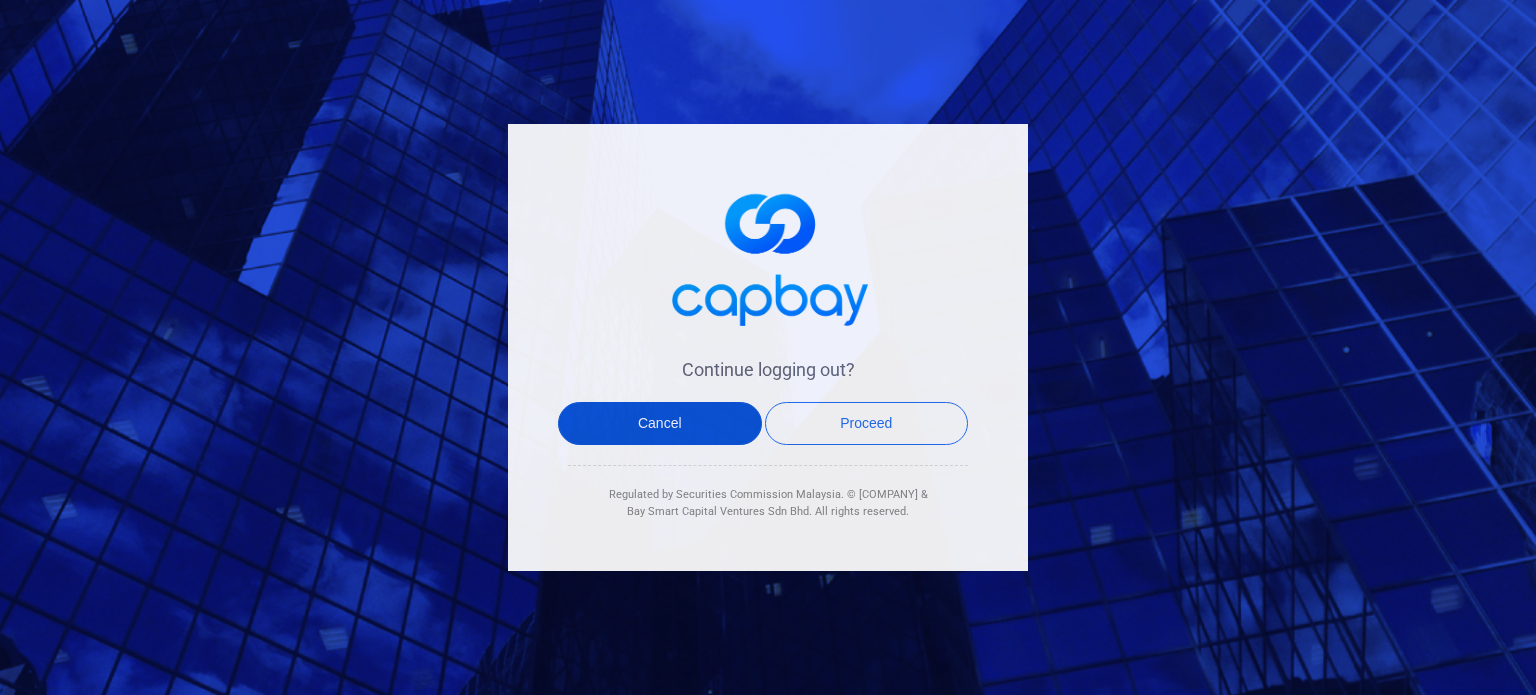 drag, startPoint x: 733, startPoint y: 401, endPoint x: 932, endPoint y: 339, distance: 208.43465 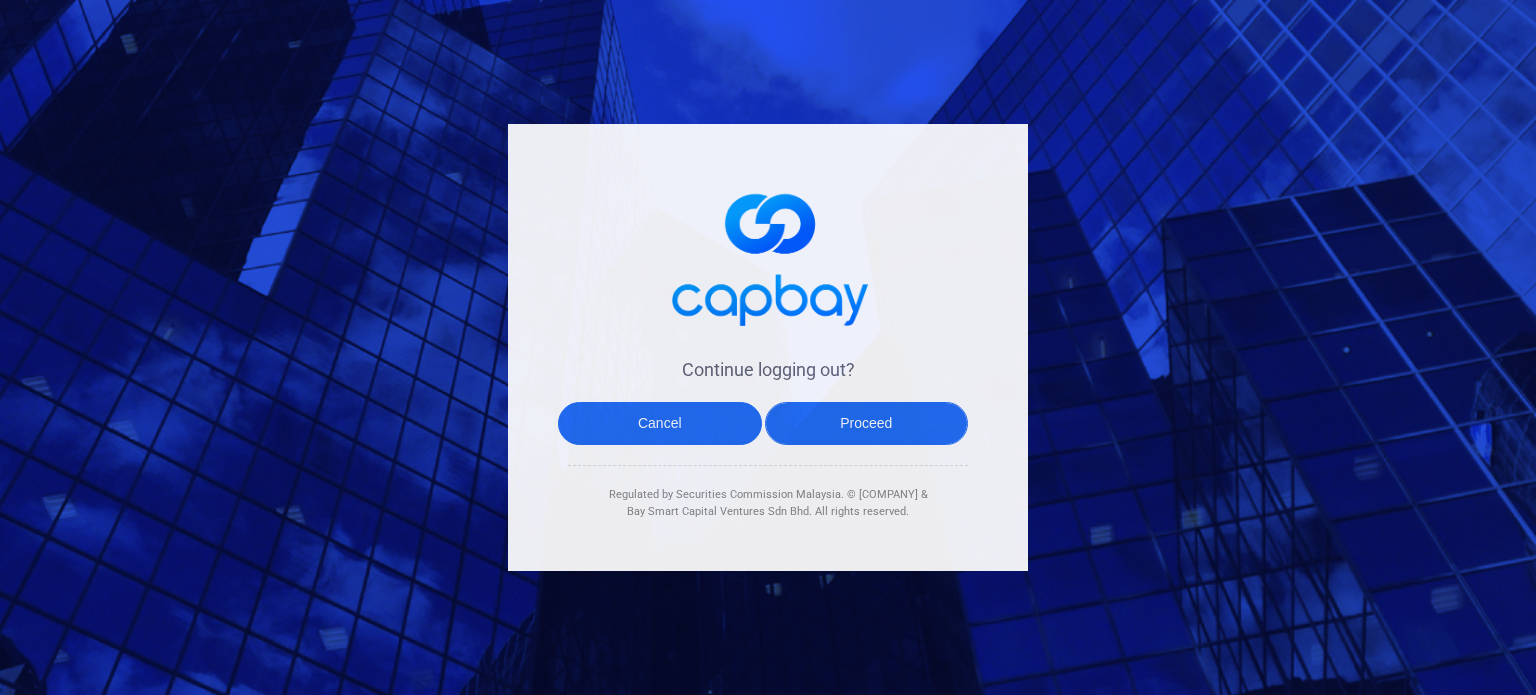 click on "Proceed" at bounding box center [867, 423] 